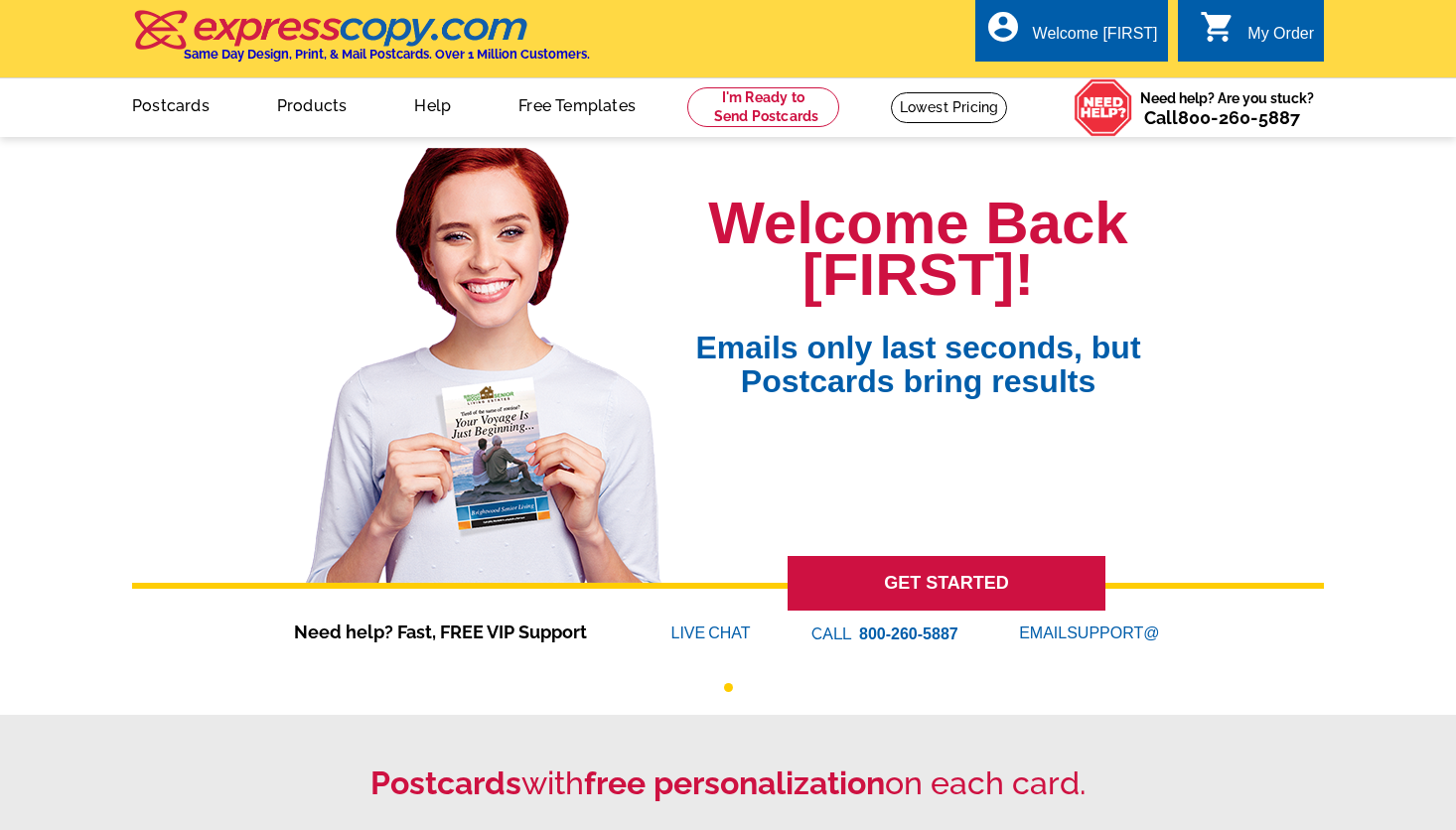 scroll, scrollTop: 0, scrollLeft: 0, axis: both 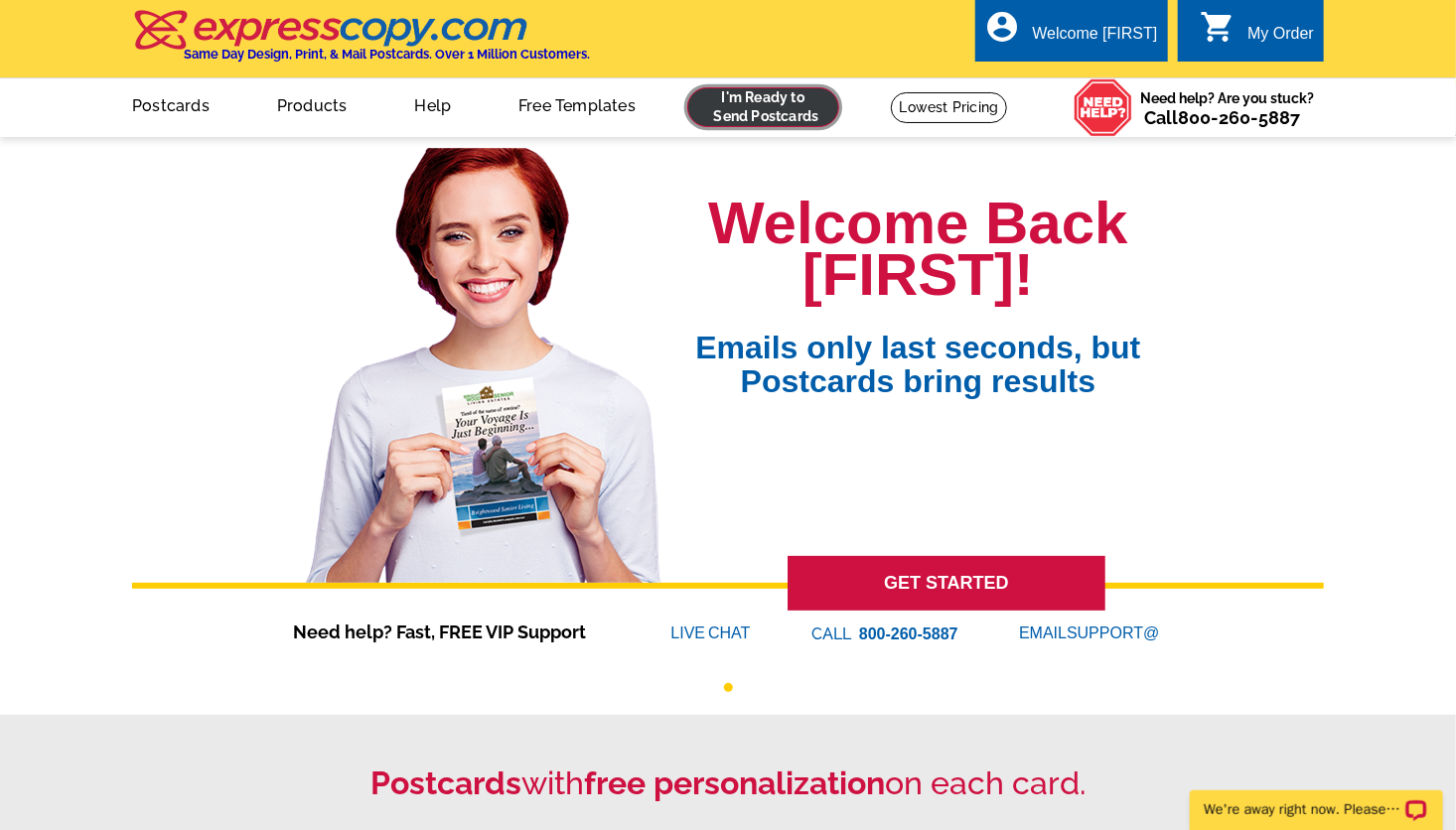 click at bounding box center (763, 107) 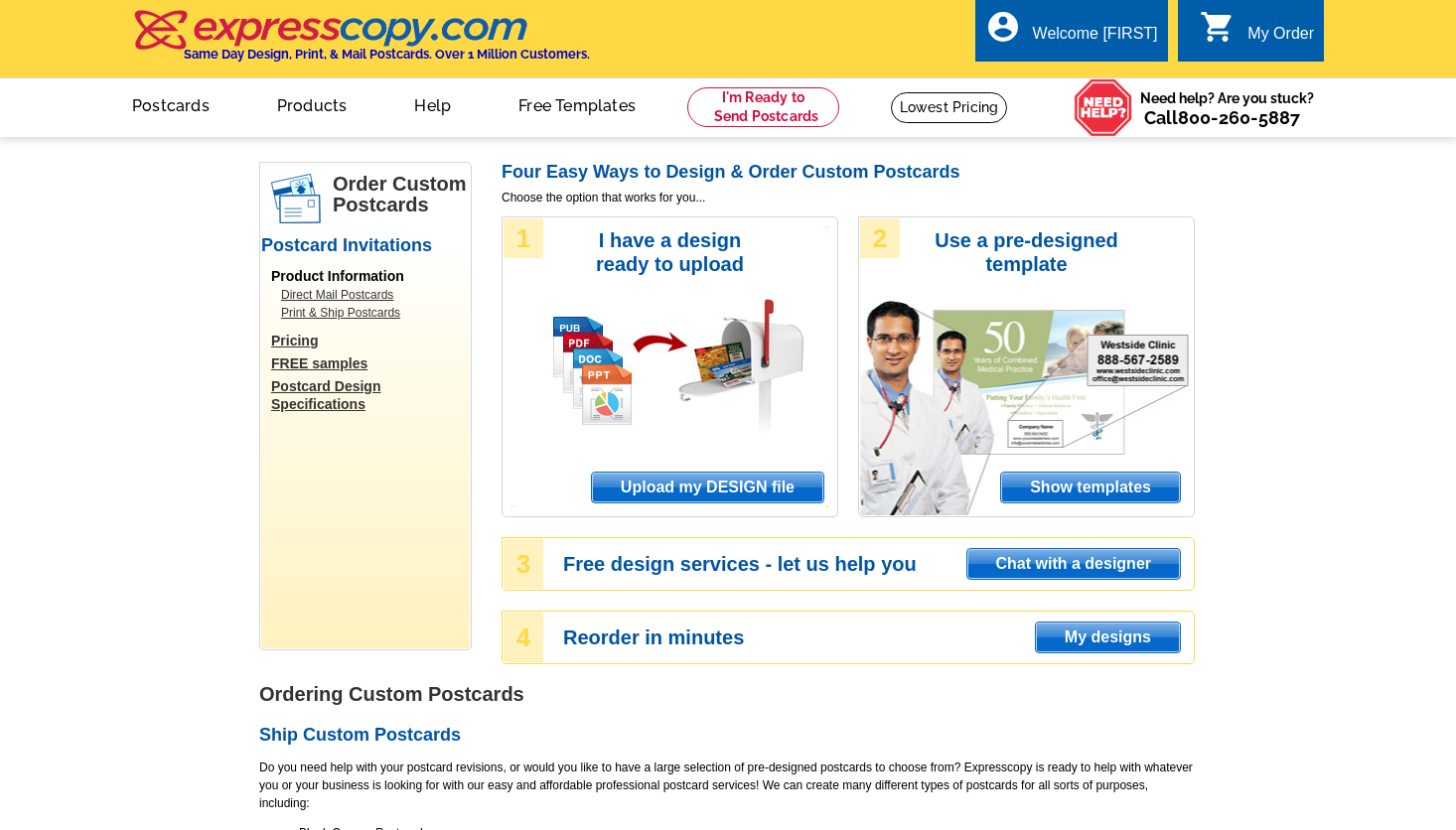 scroll, scrollTop: 0, scrollLeft: 0, axis: both 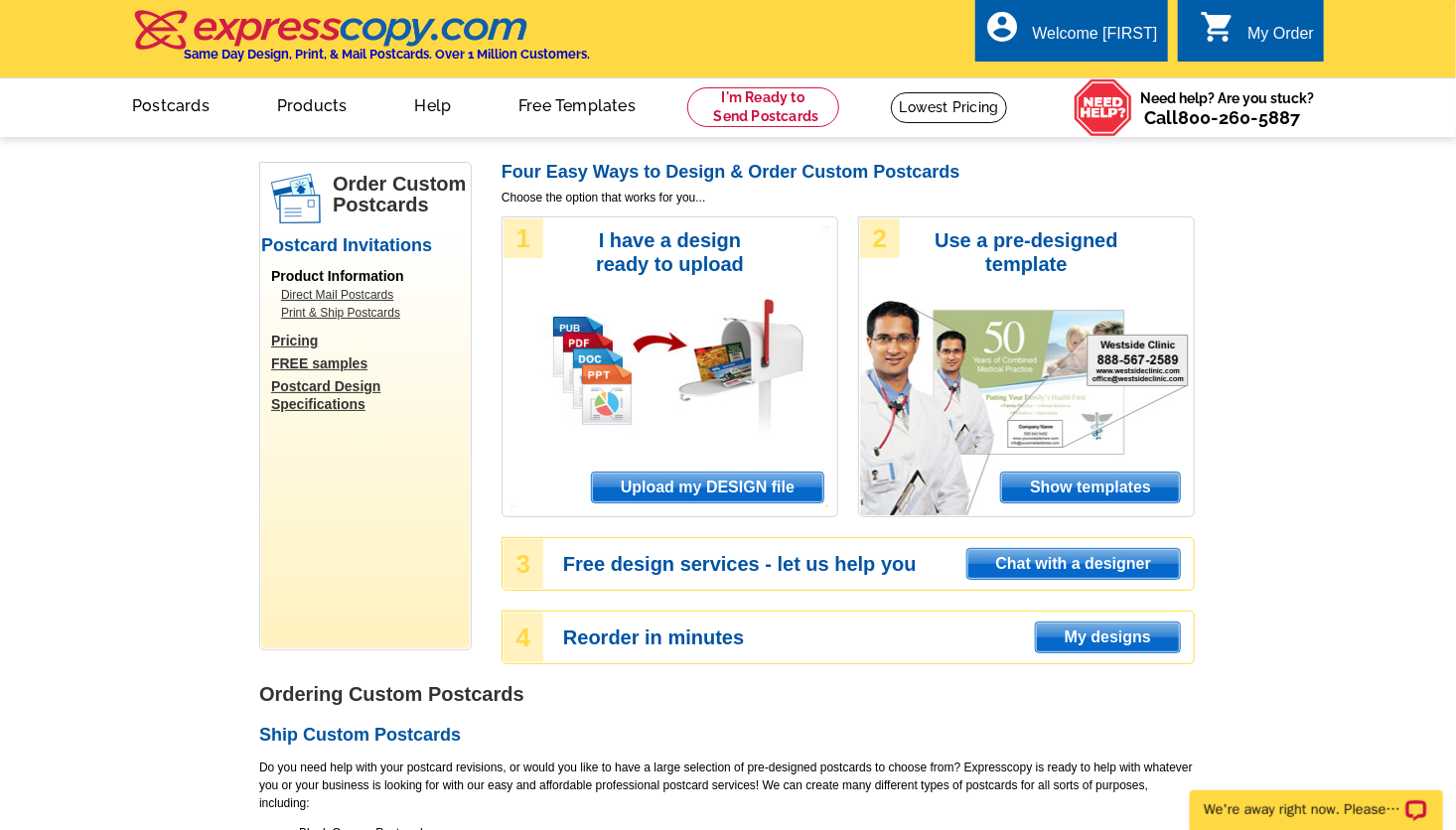 click on "Upload my DESIGN file" at bounding box center [707, 487] 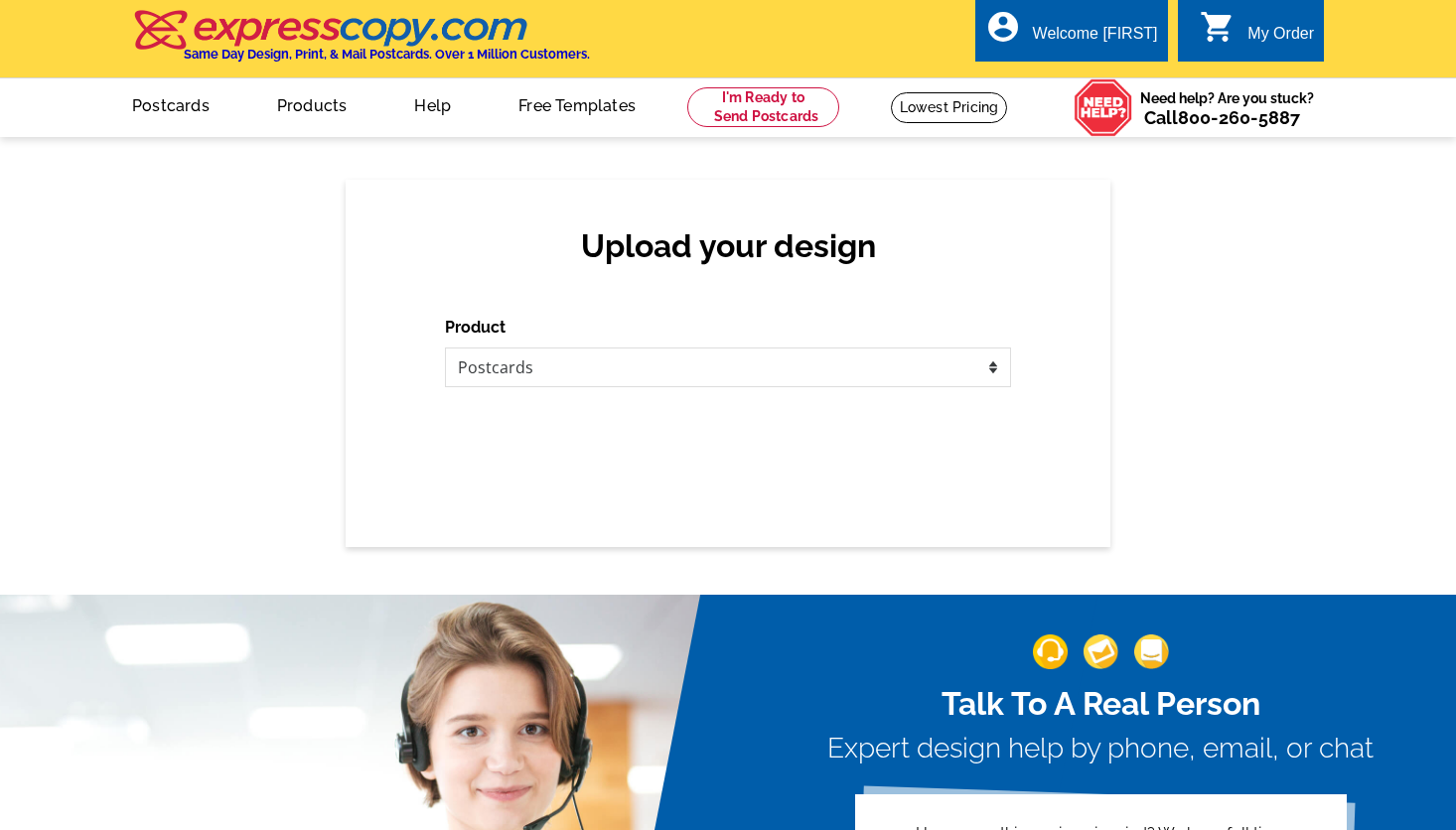 scroll, scrollTop: 0, scrollLeft: 0, axis: both 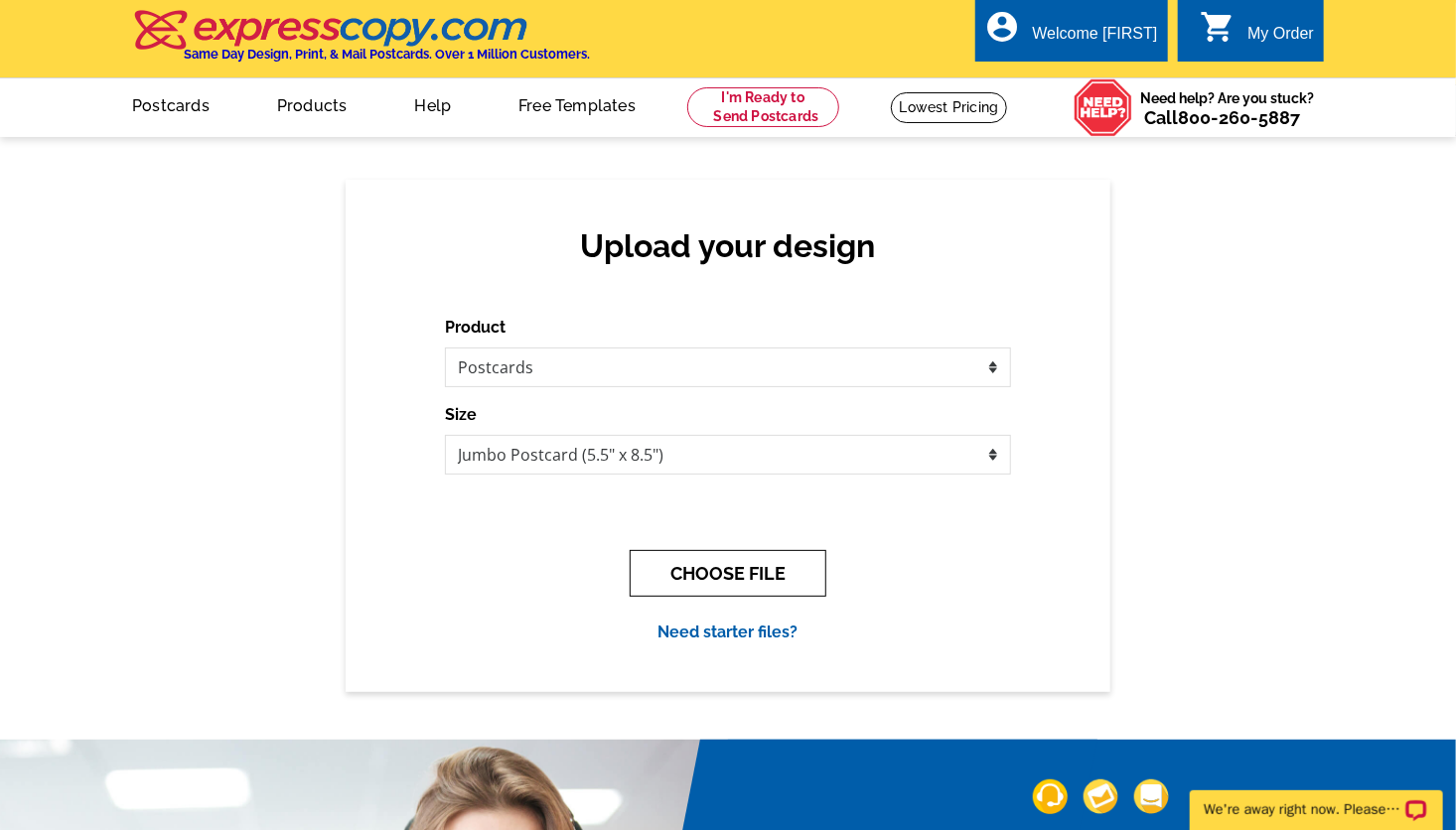 click on "CHOOSE FILE" at bounding box center (728, 573) 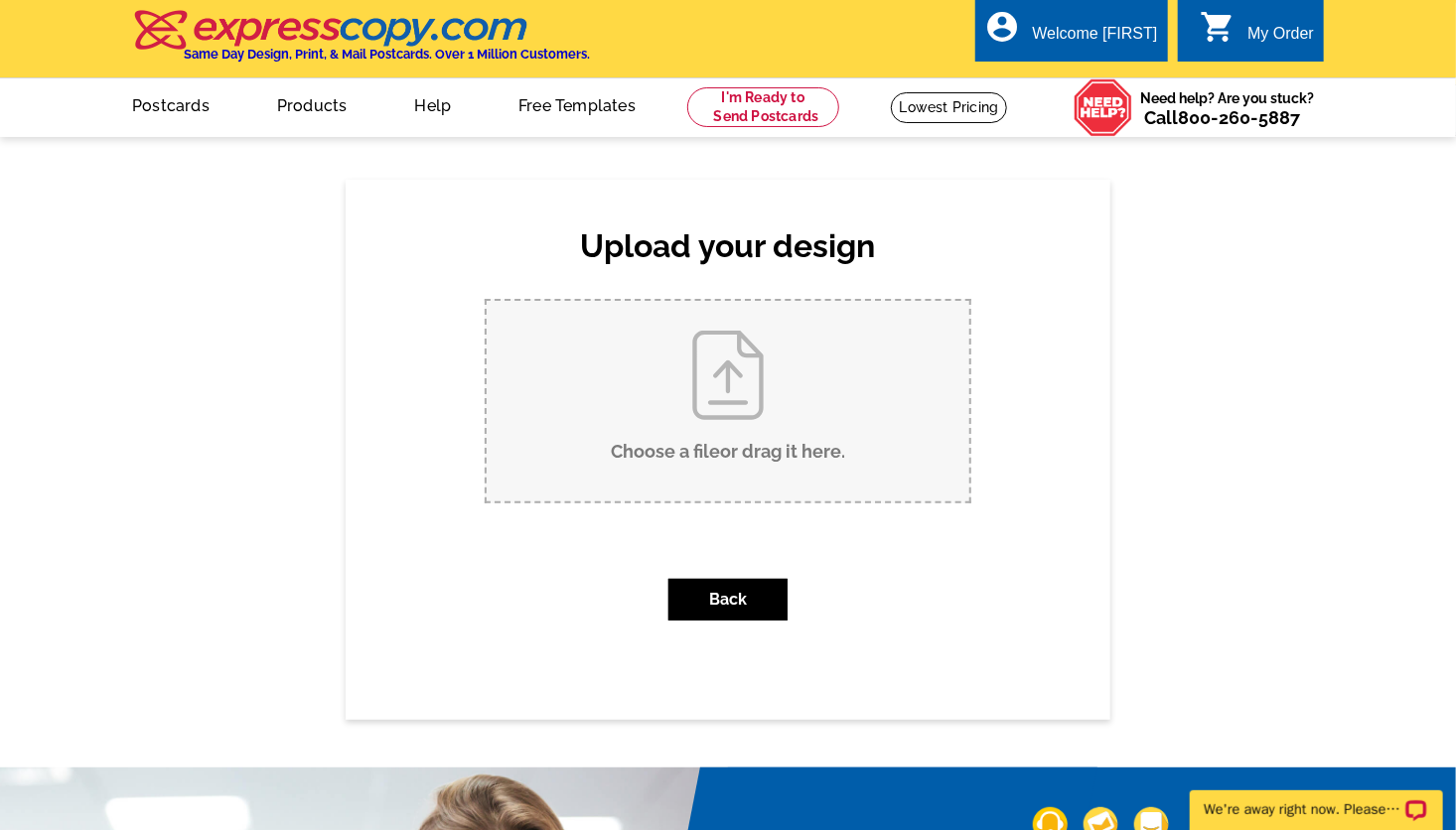 click on "Choose a file  or drag it here ." at bounding box center (728, 401) 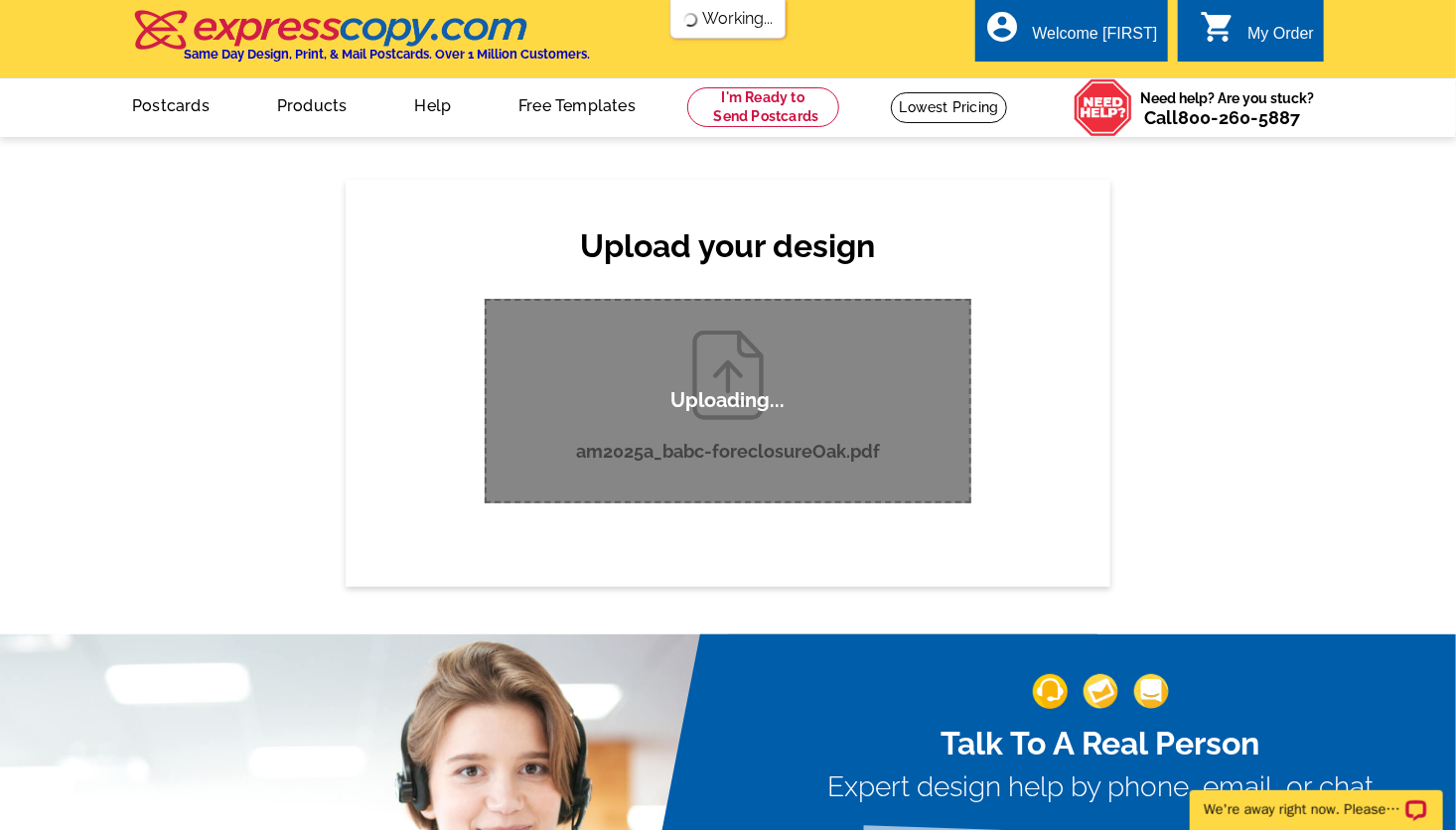 scroll, scrollTop: 0, scrollLeft: 0, axis: both 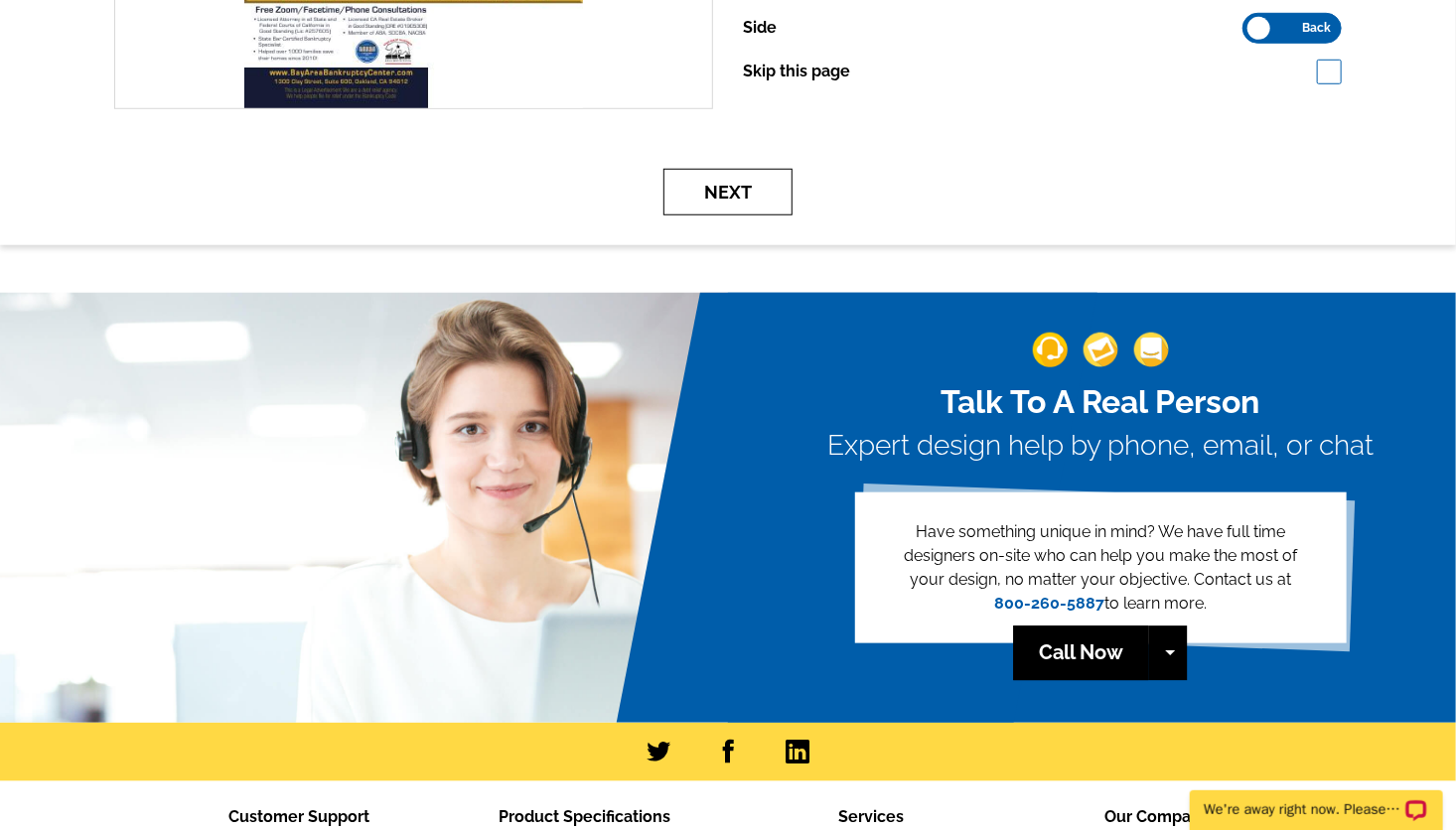 click on "Next" at bounding box center (728, 192) 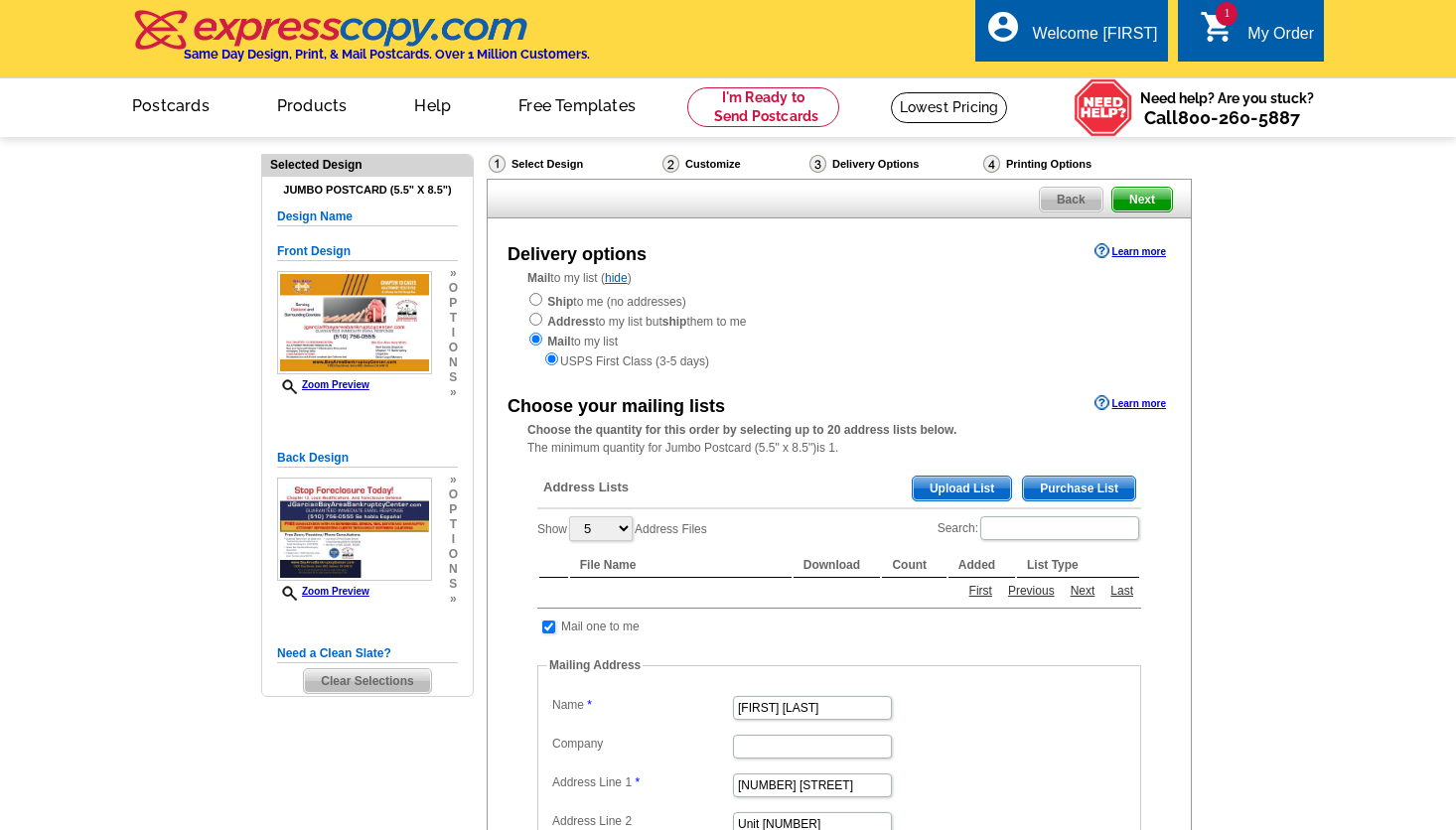 scroll, scrollTop: 0, scrollLeft: 0, axis: both 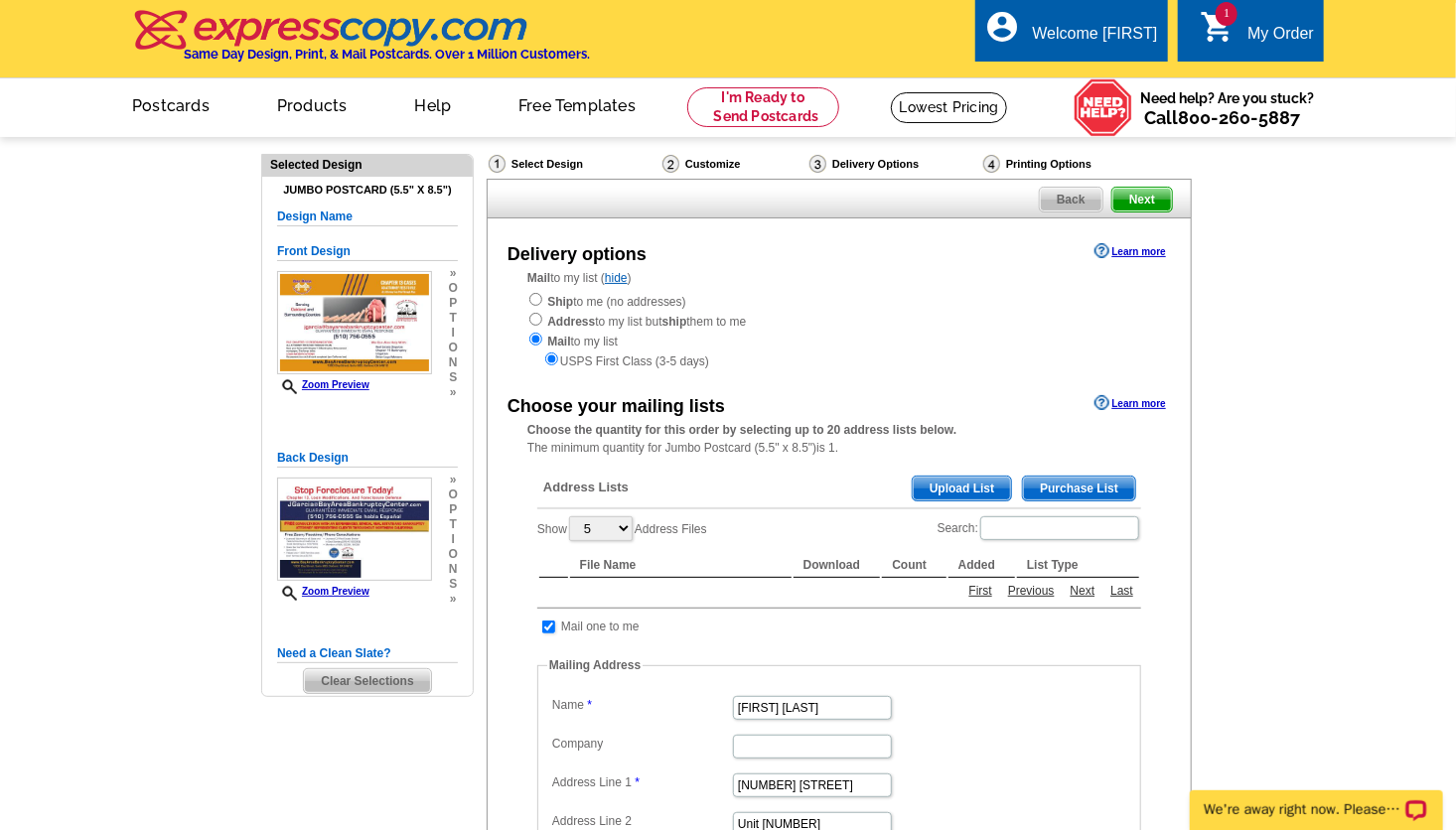 click on "Upload List" at bounding box center (961, 488) 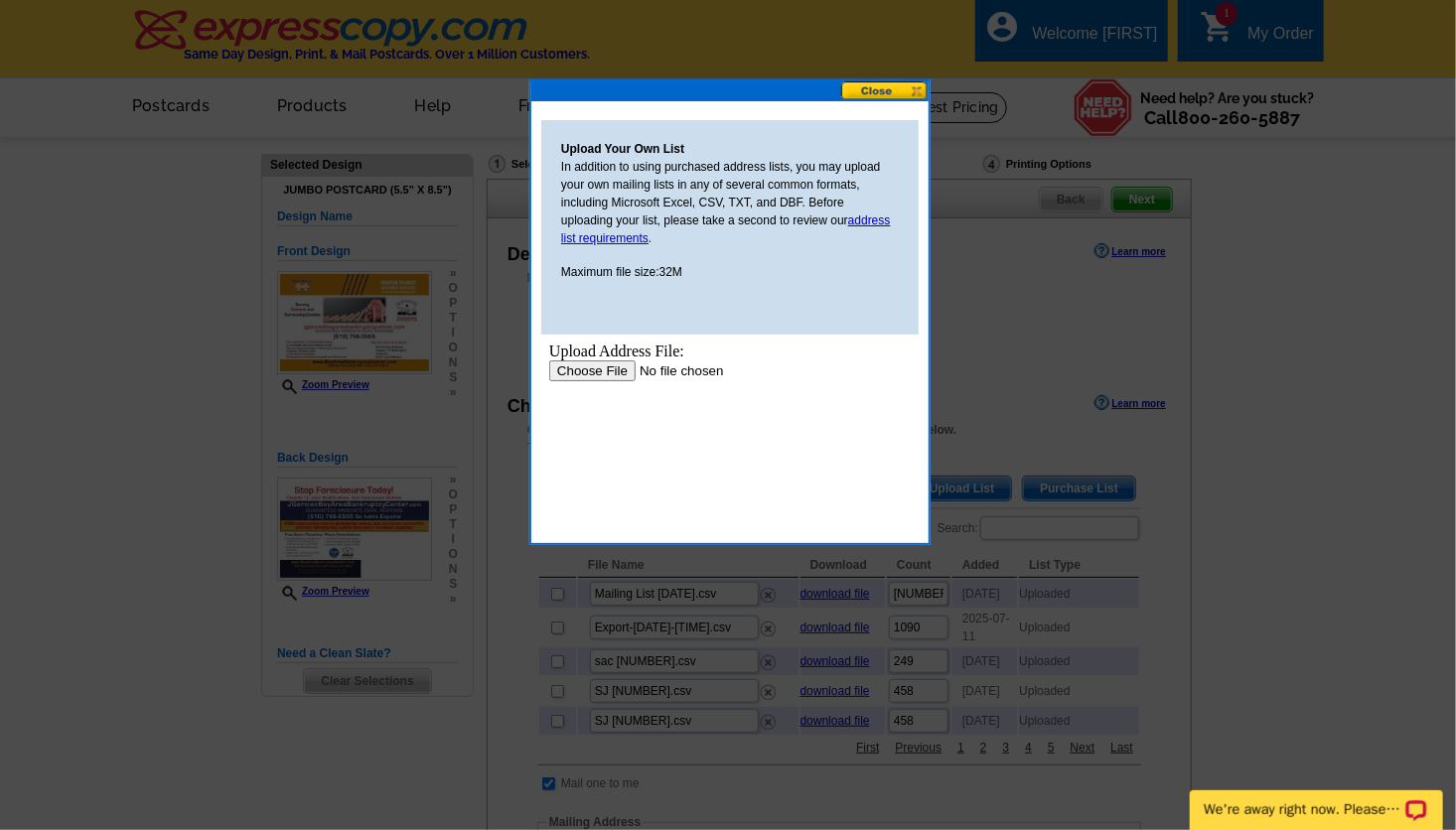 scroll, scrollTop: 0, scrollLeft: 0, axis: both 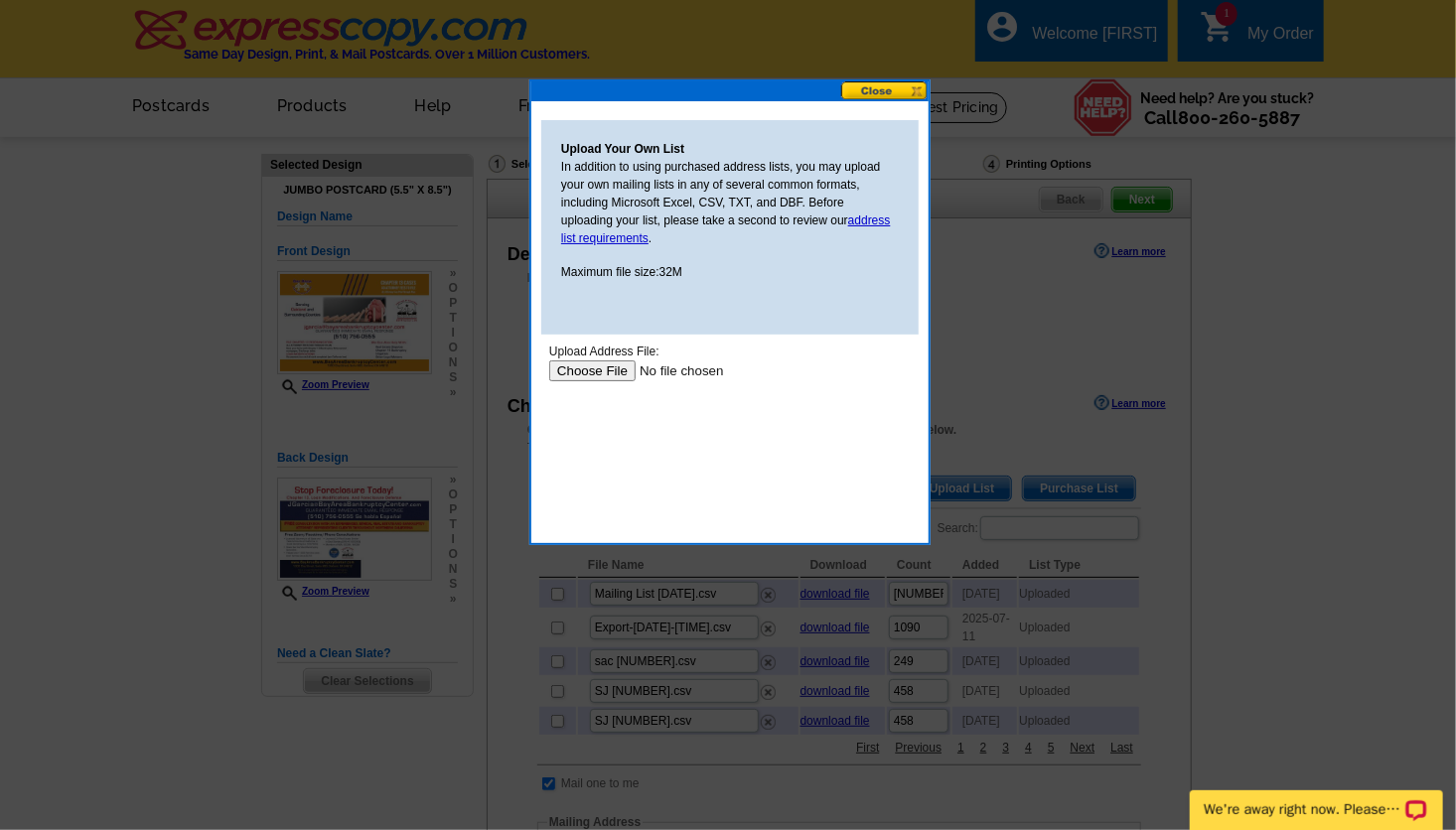 click at bounding box center (673, 369) 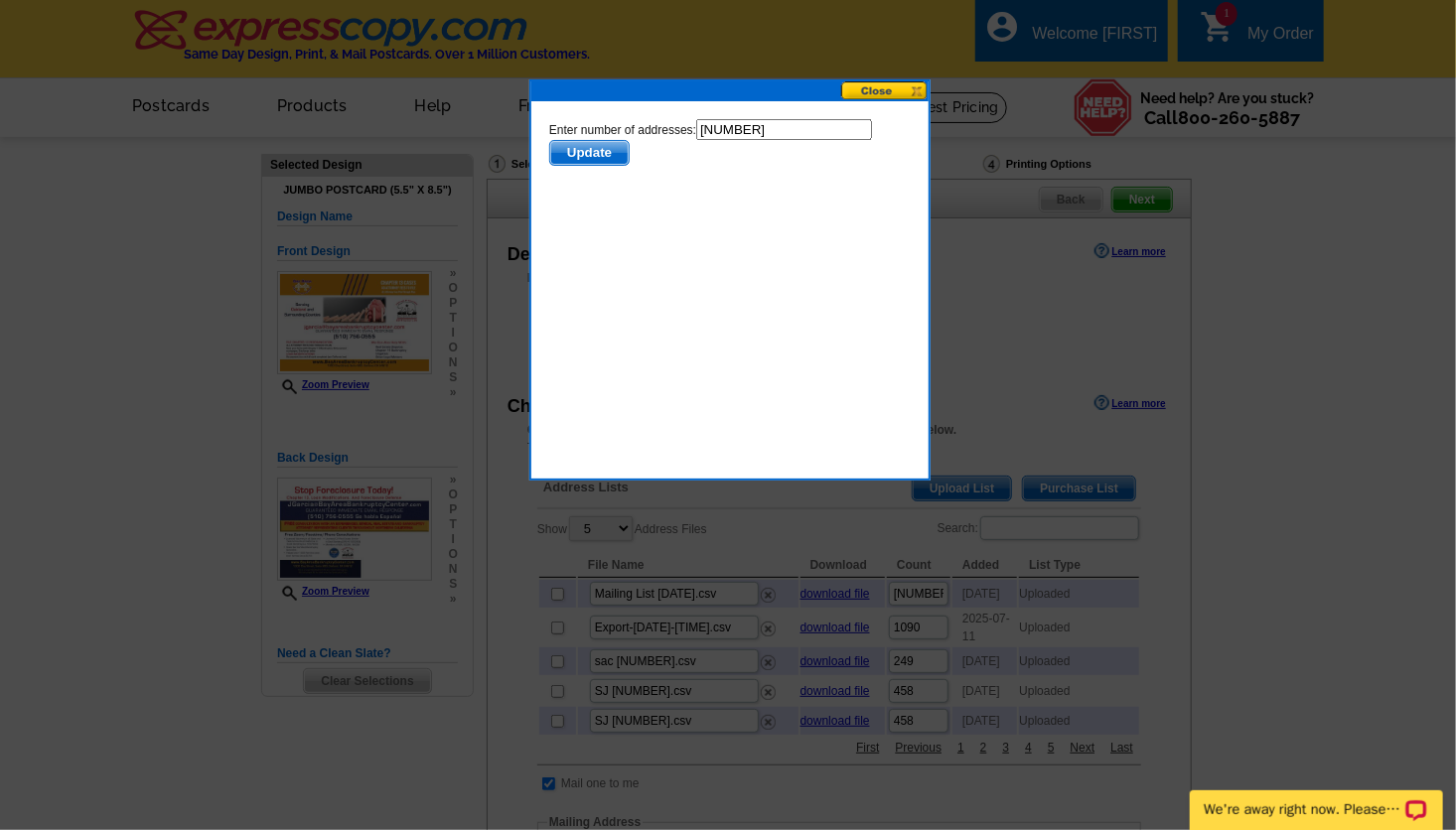 scroll, scrollTop: 0, scrollLeft: 0, axis: both 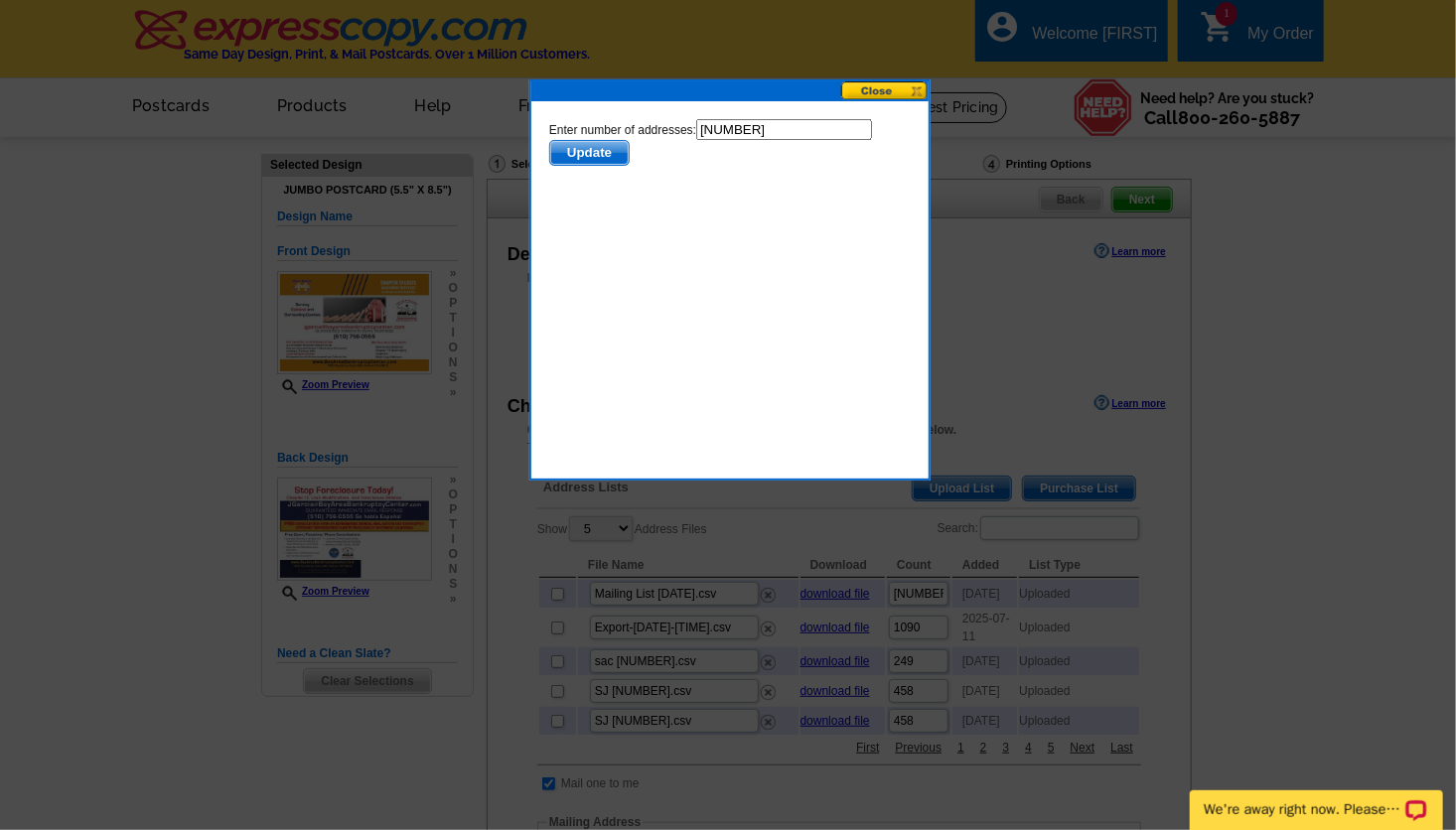 click on "Update" at bounding box center (588, 152) 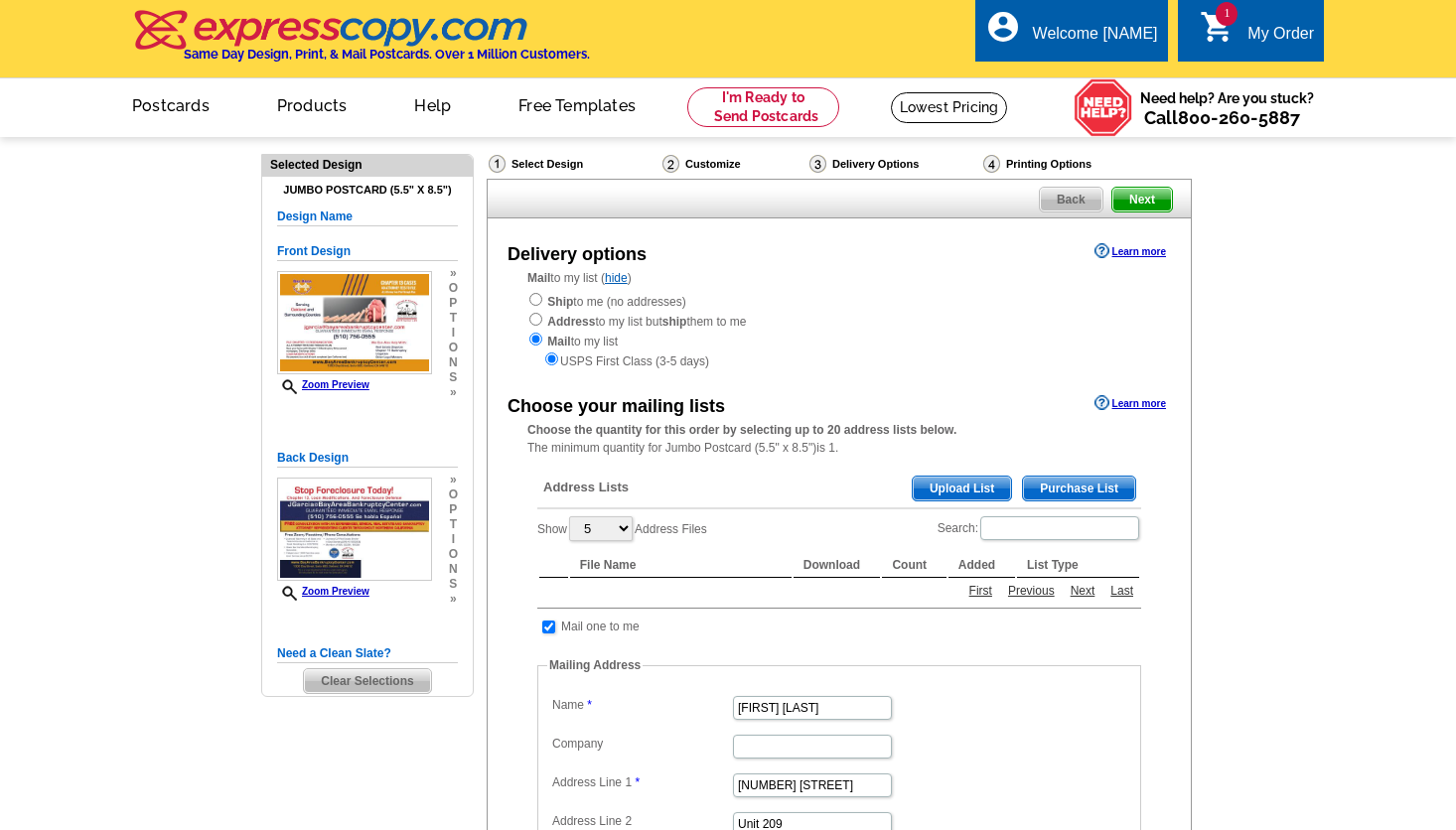scroll, scrollTop: 0, scrollLeft: 0, axis: both 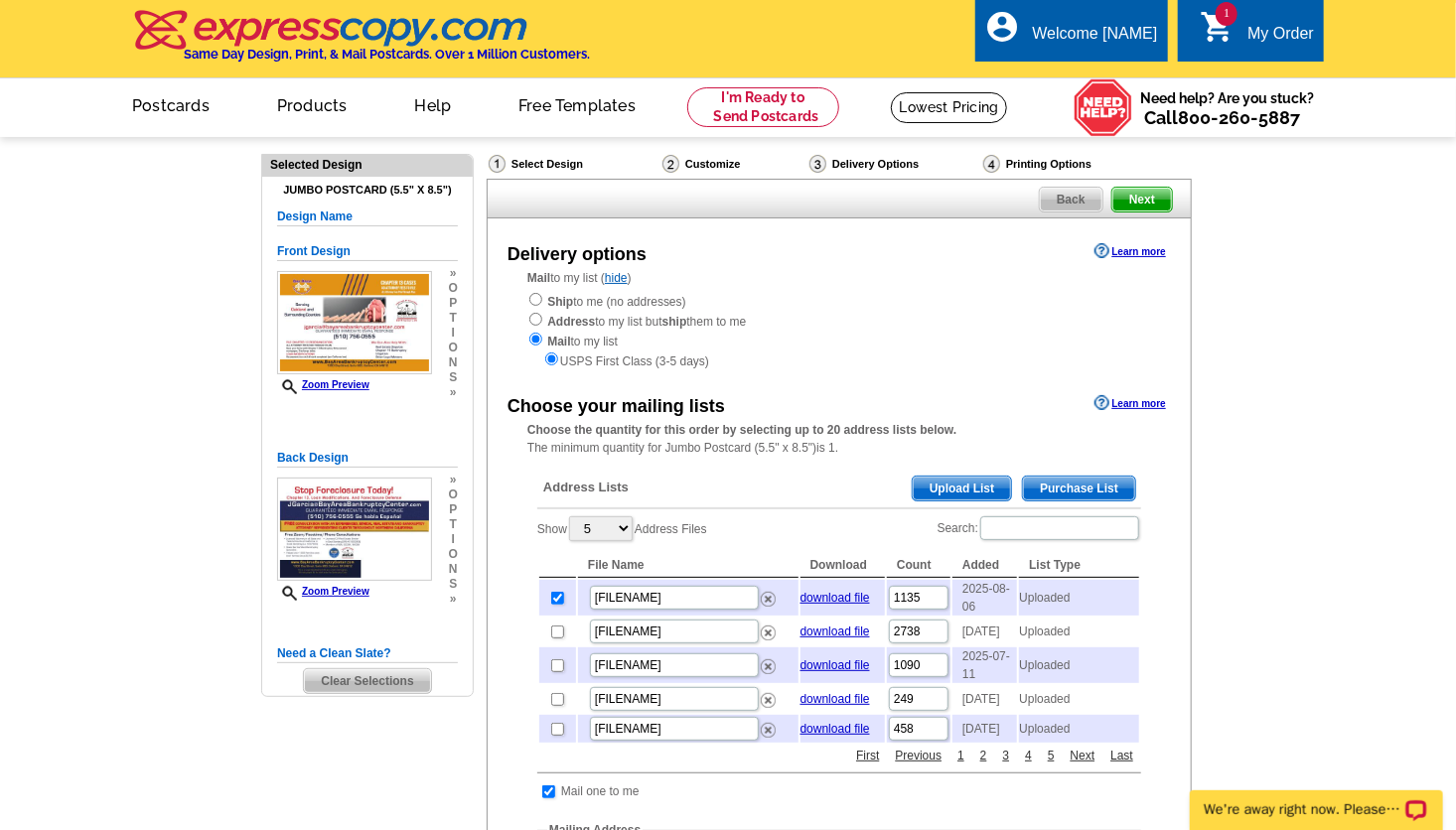 click on "Next" at bounding box center [1142, 200] 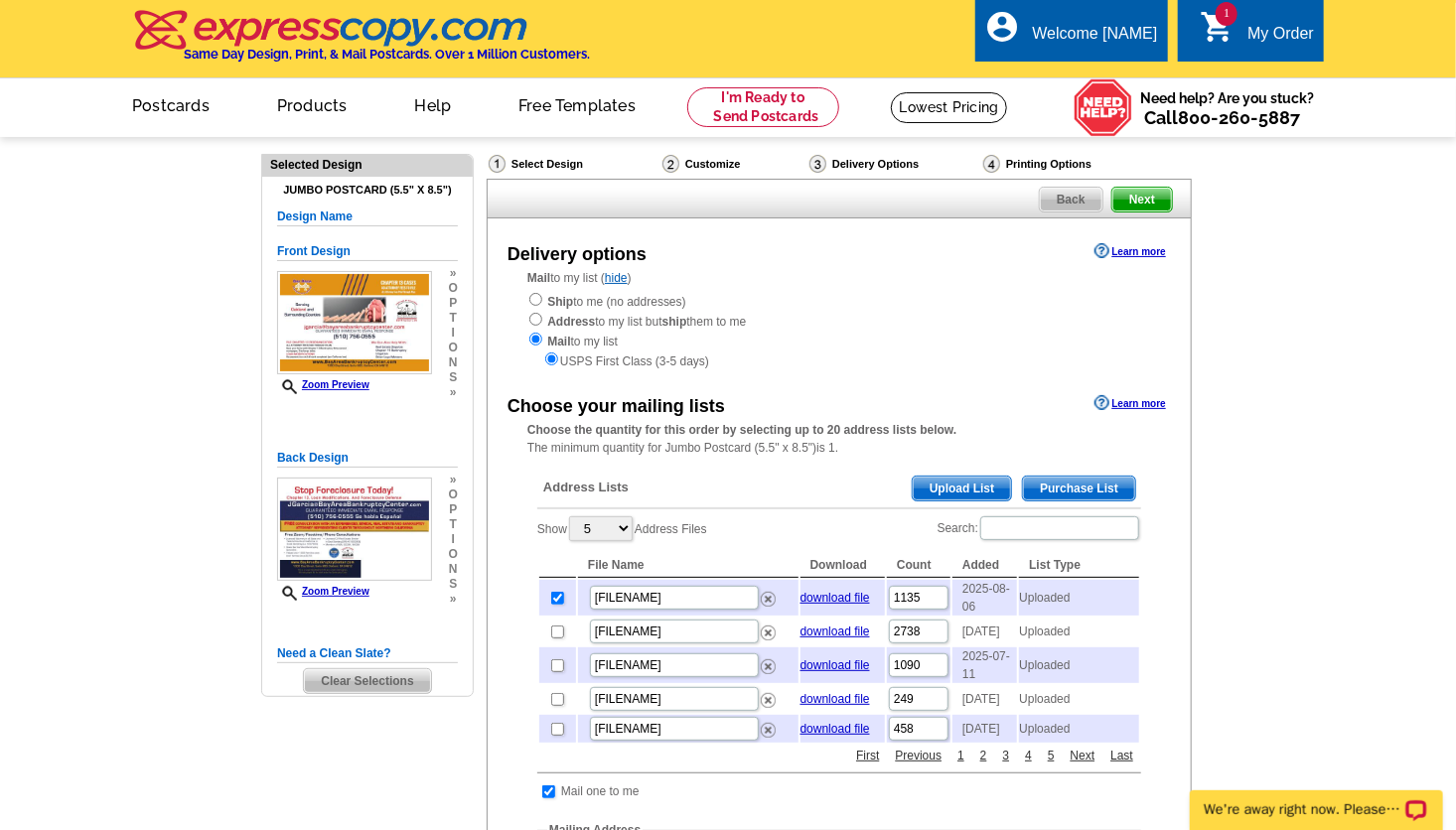 scroll, scrollTop: 0, scrollLeft: 0, axis: both 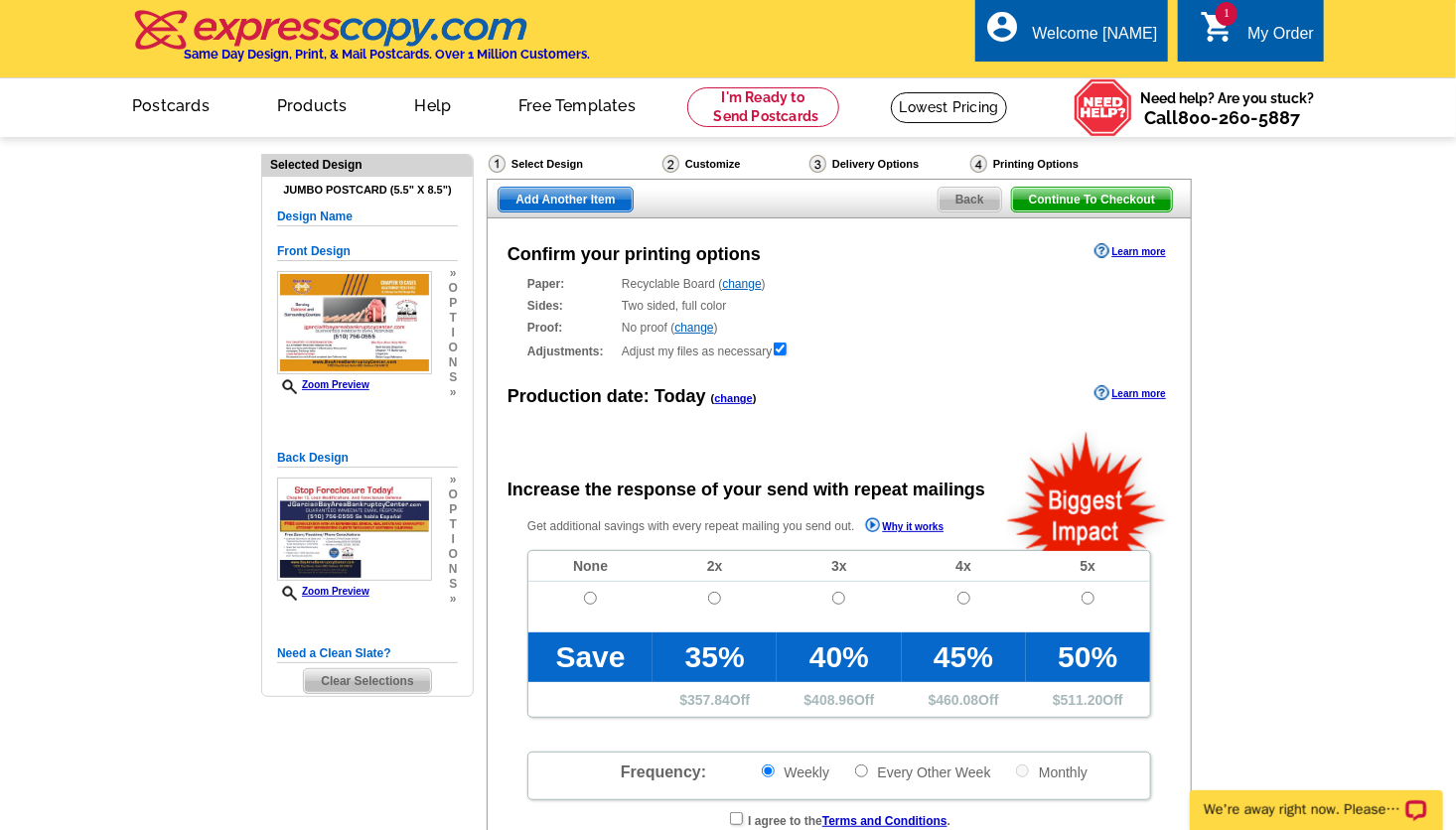 radio on "false" 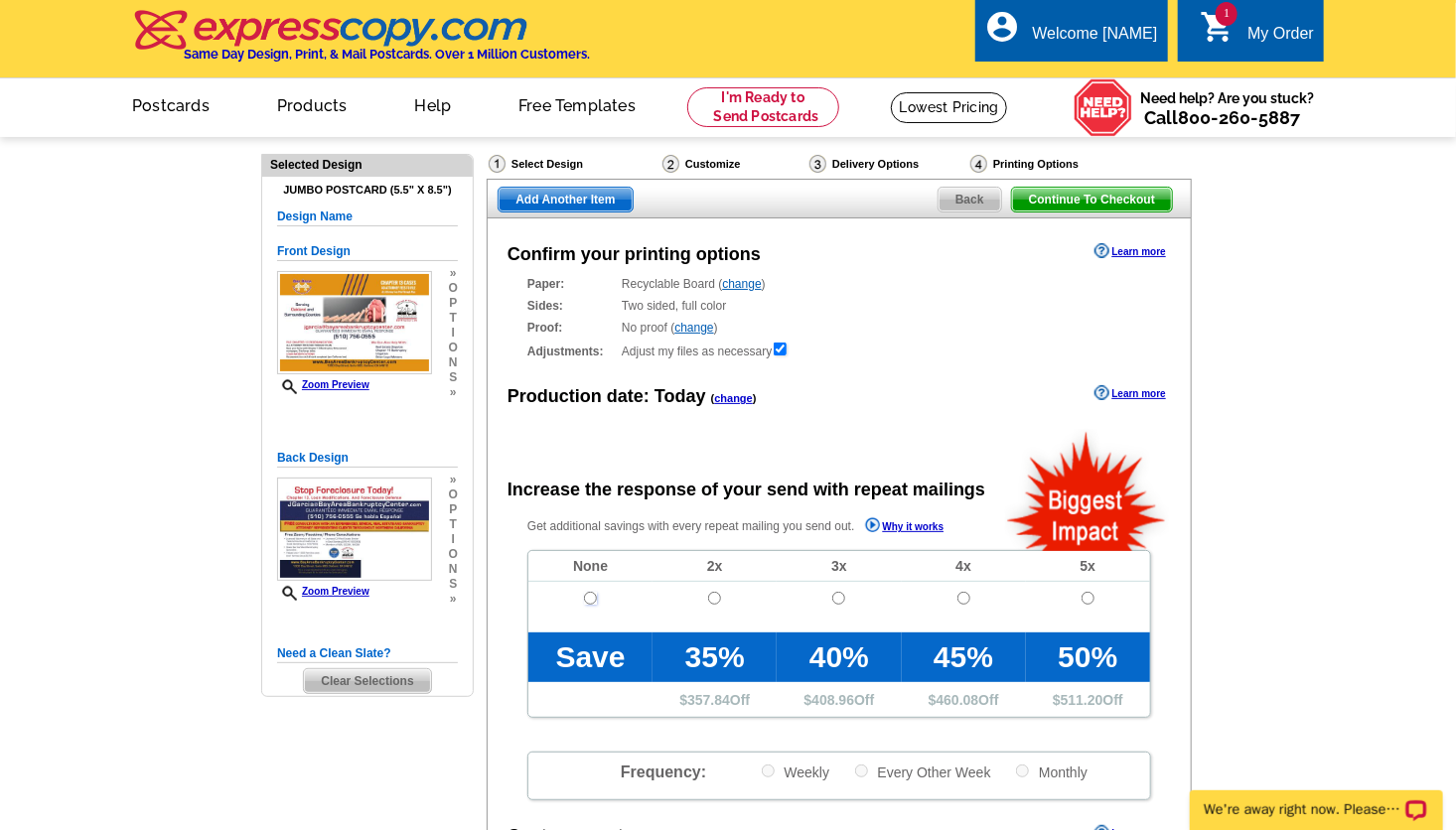 click at bounding box center (590, 598) 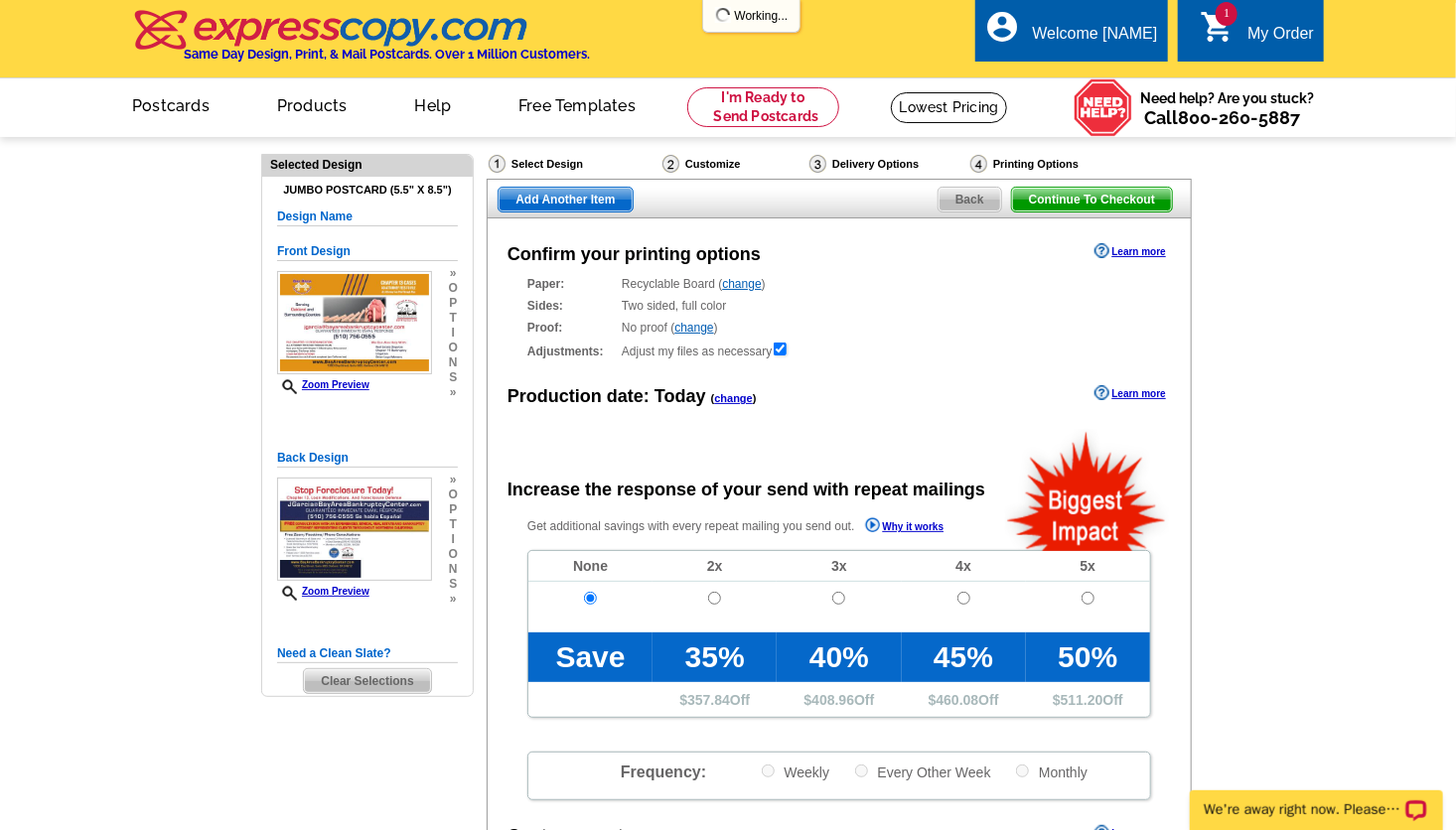 click on "Add Another Item" at bounding box center [565, 200] 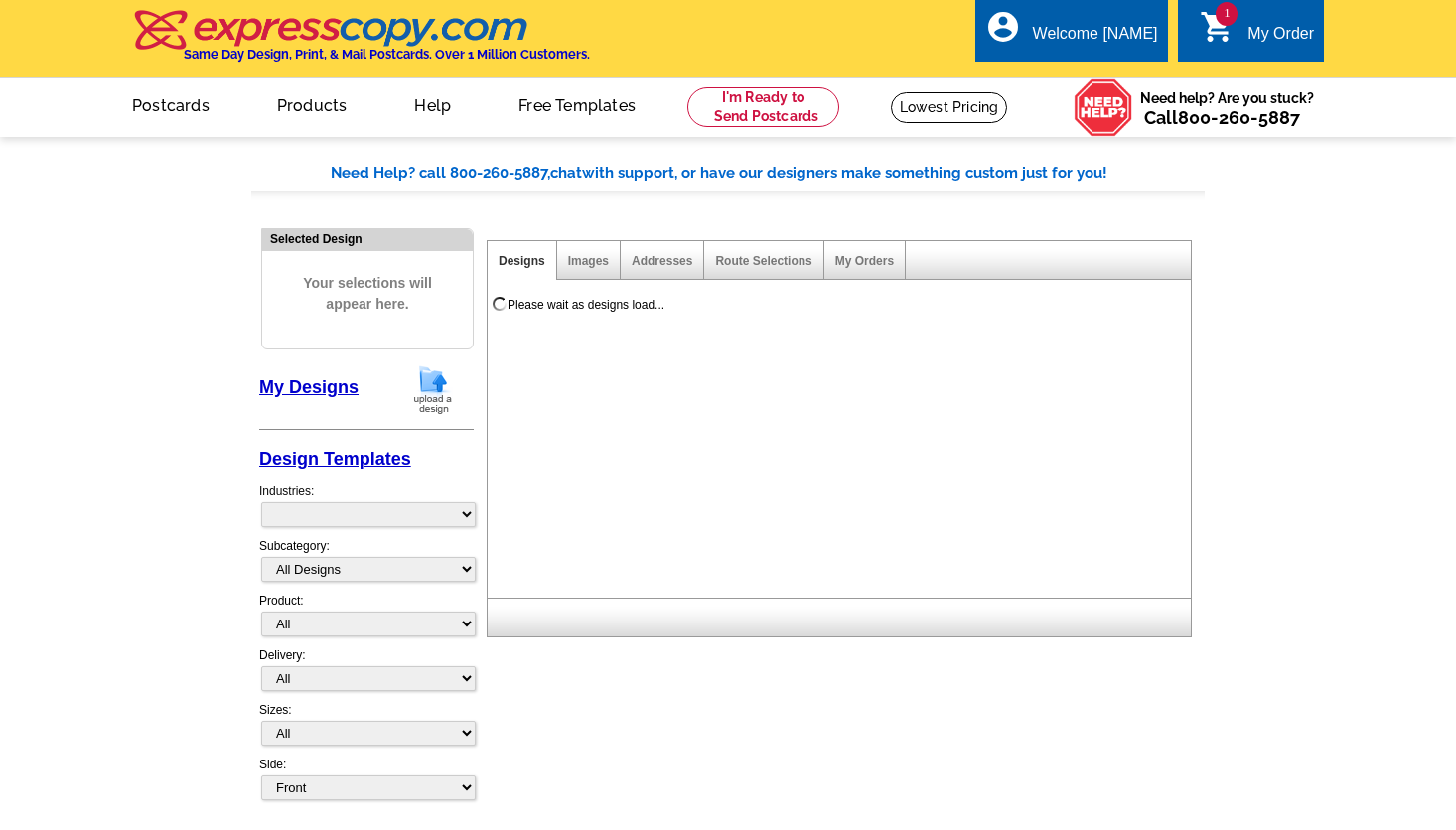 scroll, scrollTop: 0, scrollLeft: 0, axis: both 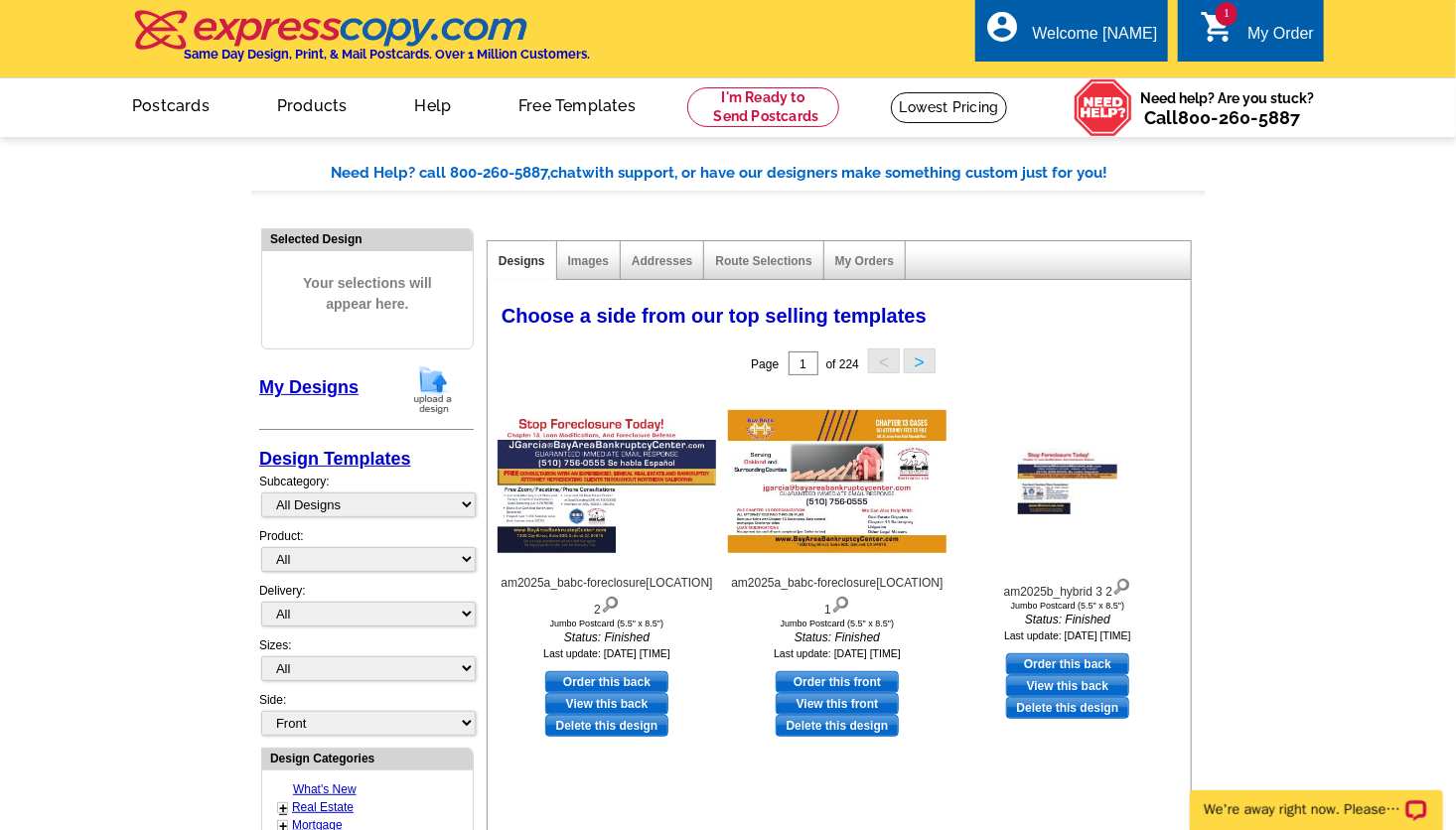 click at bounding box center [433, 389] 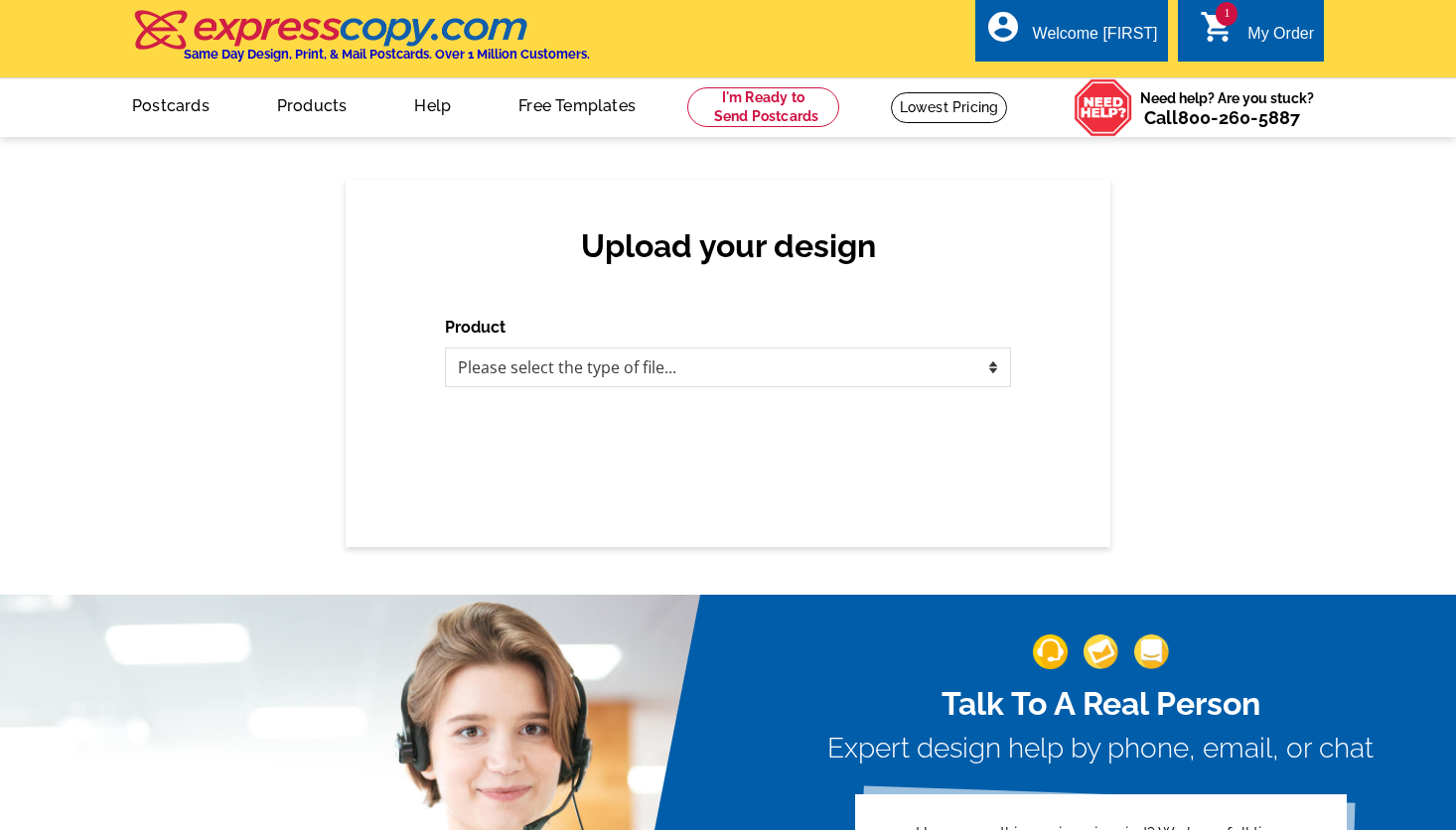 scroll, scrollTop: 0, scrollLeft: 0, axis: both 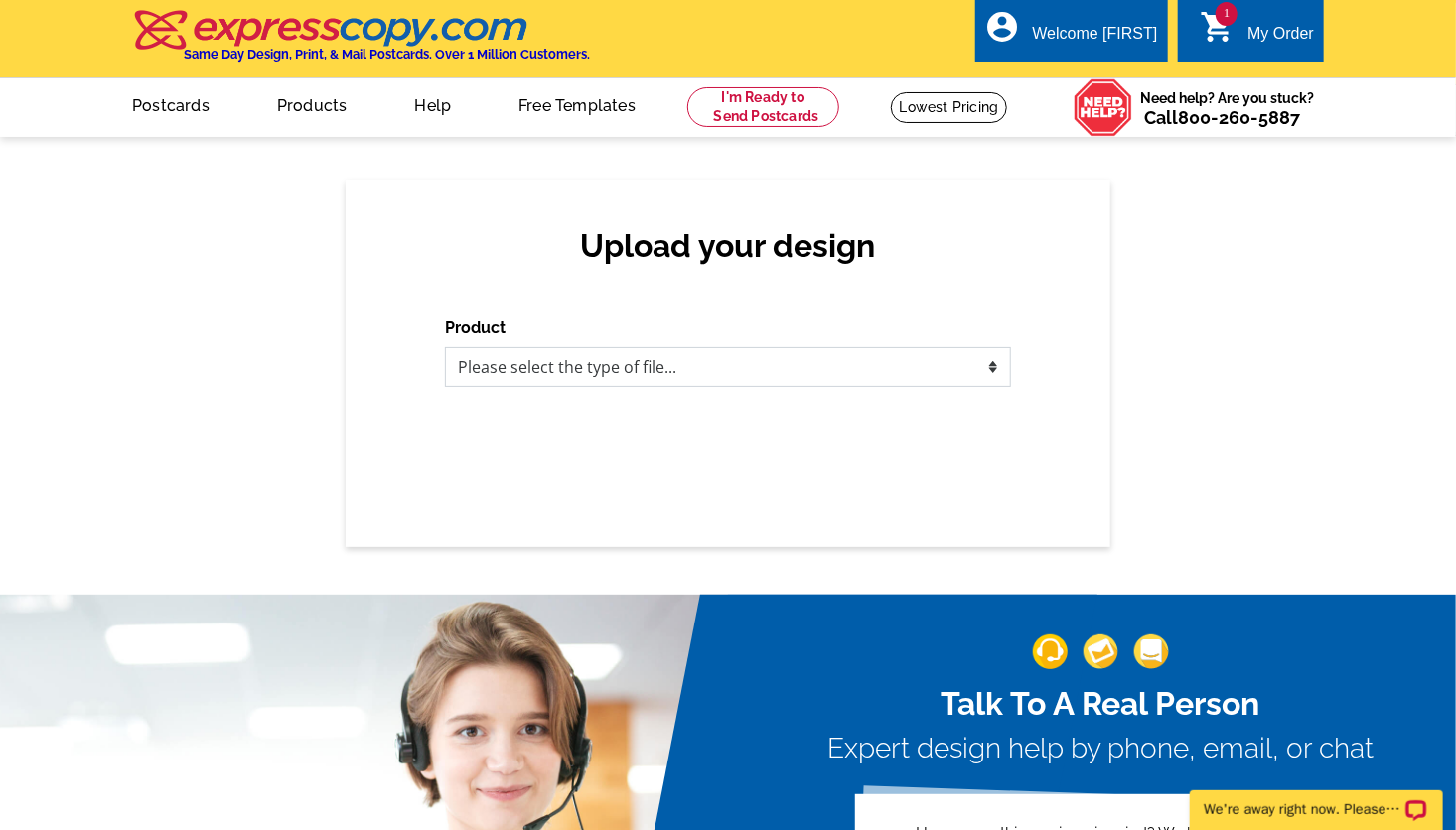 click on "Please select the type of file...
Postcards
Business Cards
Letters and flyers
Greeting Cards
Door Hangers" at bounding box center [728, 367] 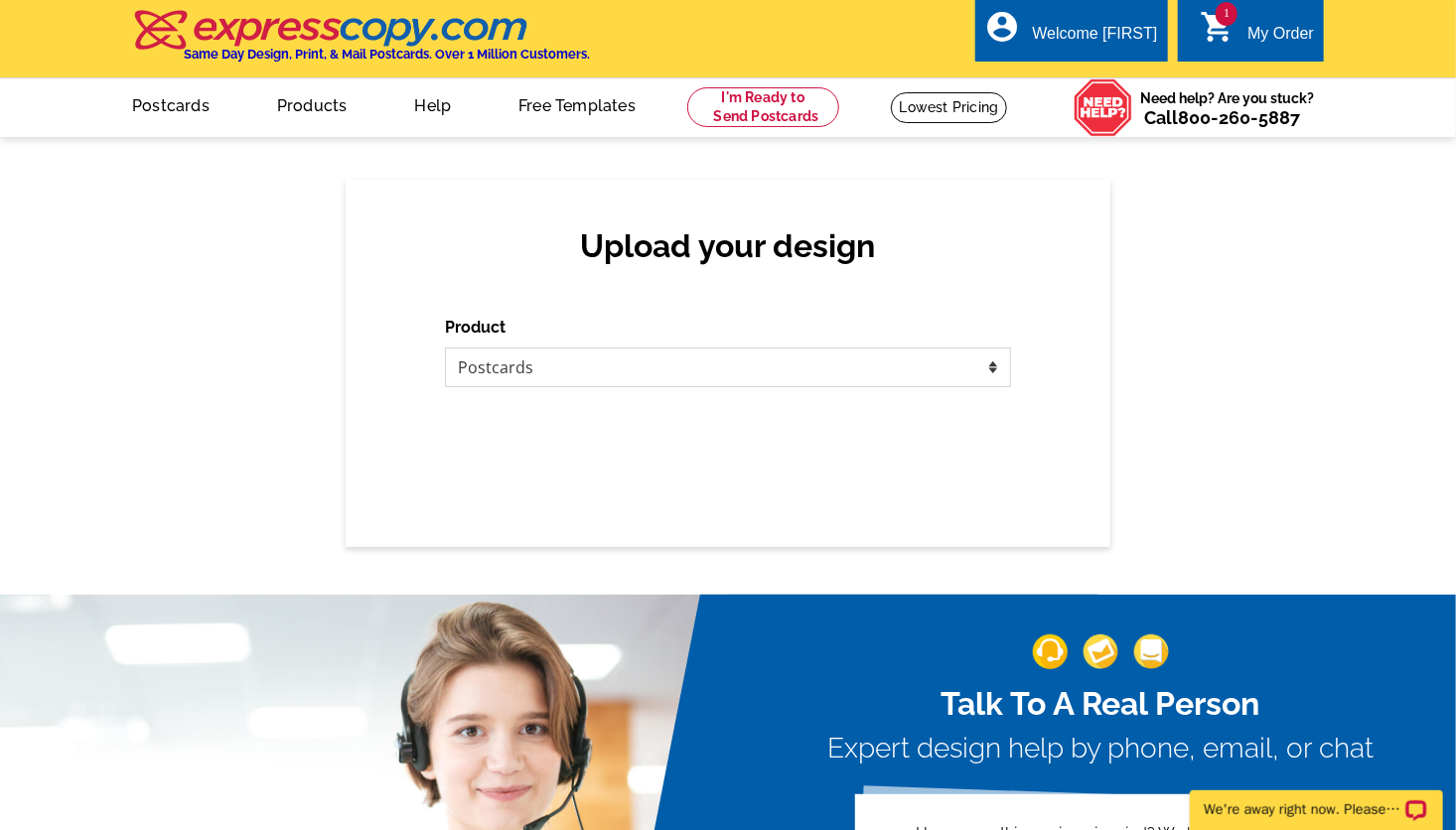 click on "Please select the type of file...
Postcards
Business Cards
Letters and flyers
Greeting Cards
Door Hangers" at bounding box center [728, 367] 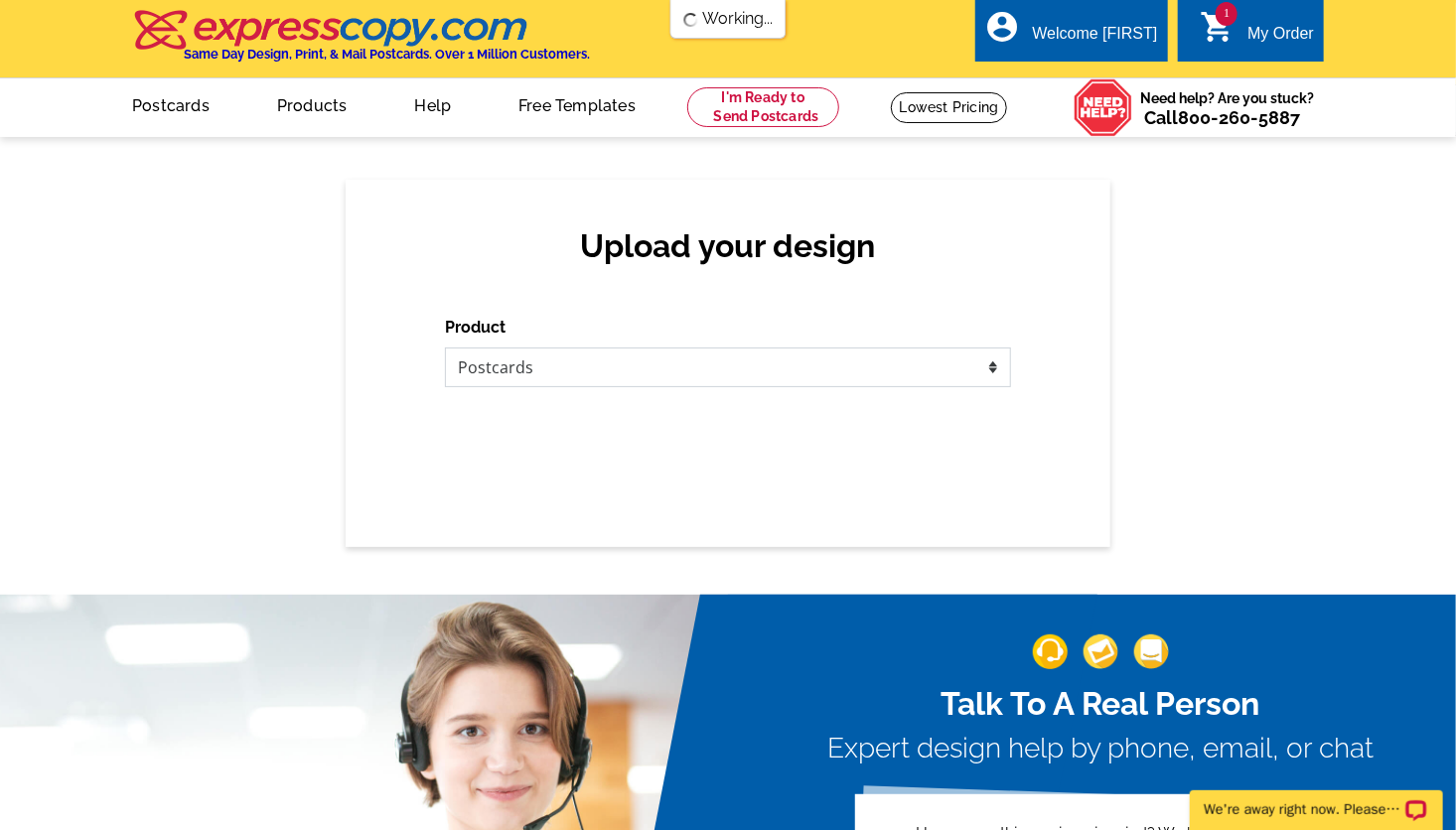 scroll, scrollTop: 0, scrollLeft: 0, axis: both 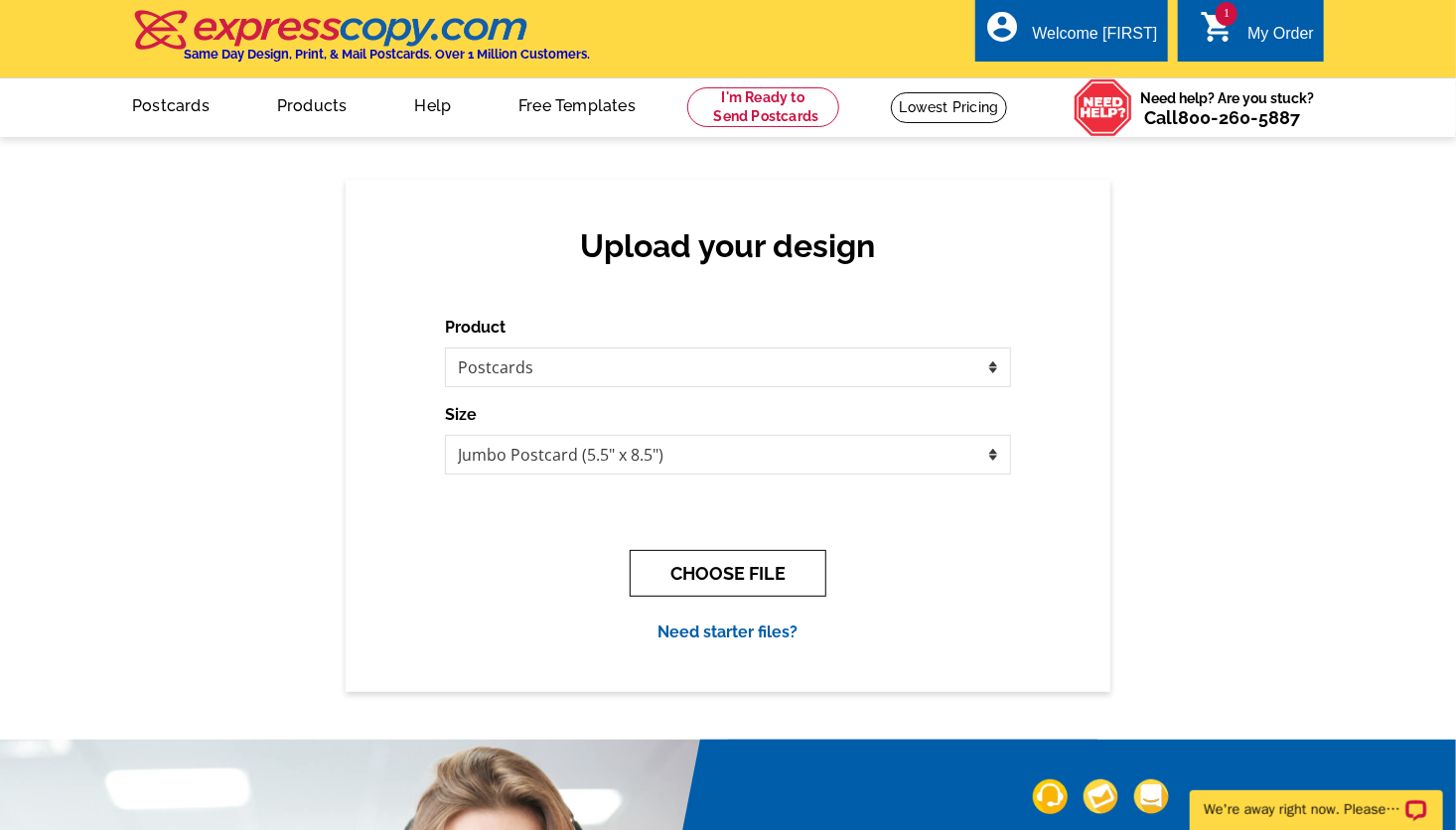 click on "CHOOSE FILE" at bounding box center (728, 573) 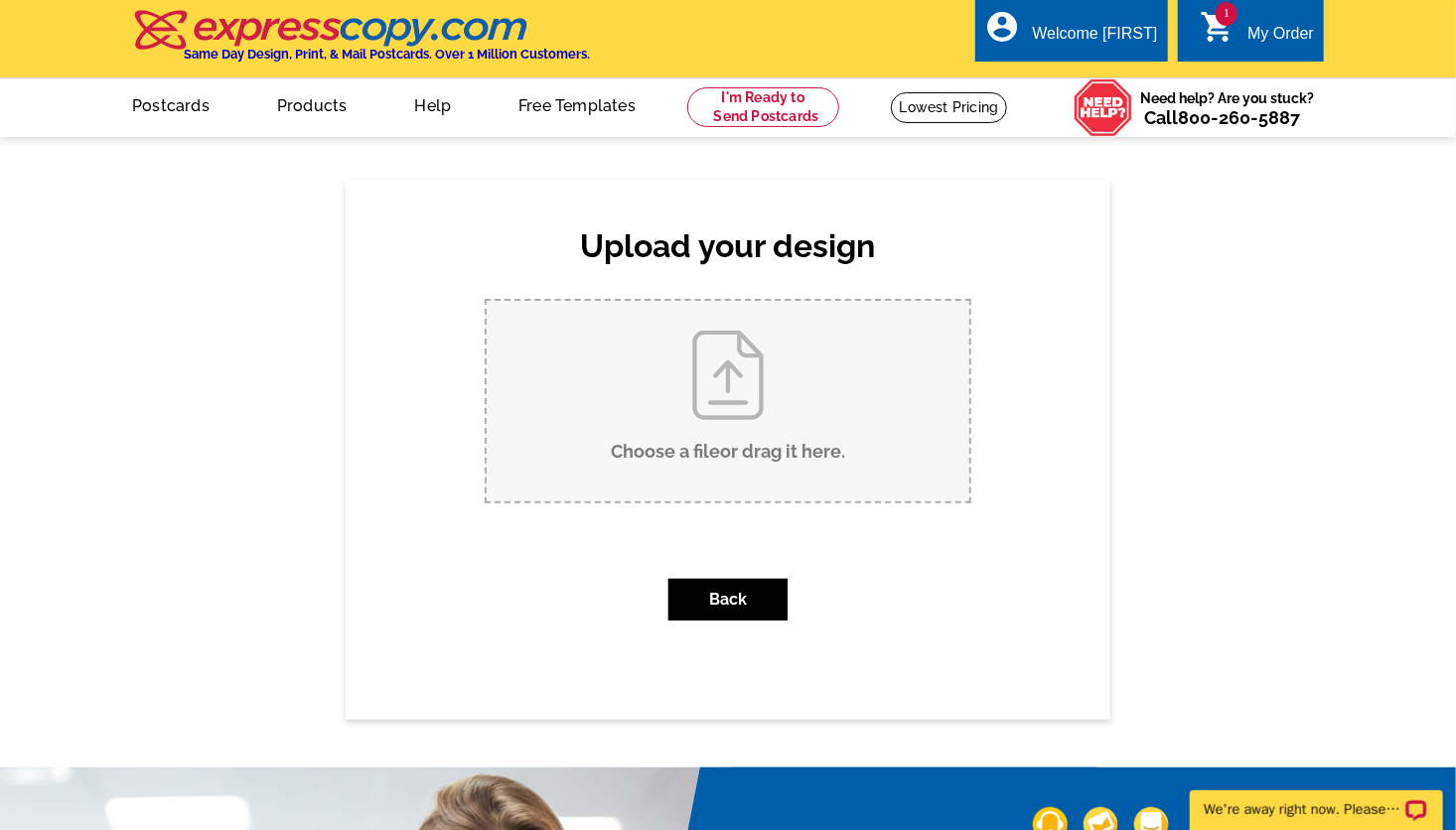 click on "Choose a file  or drag it here ." at bounding box center [728, 401] 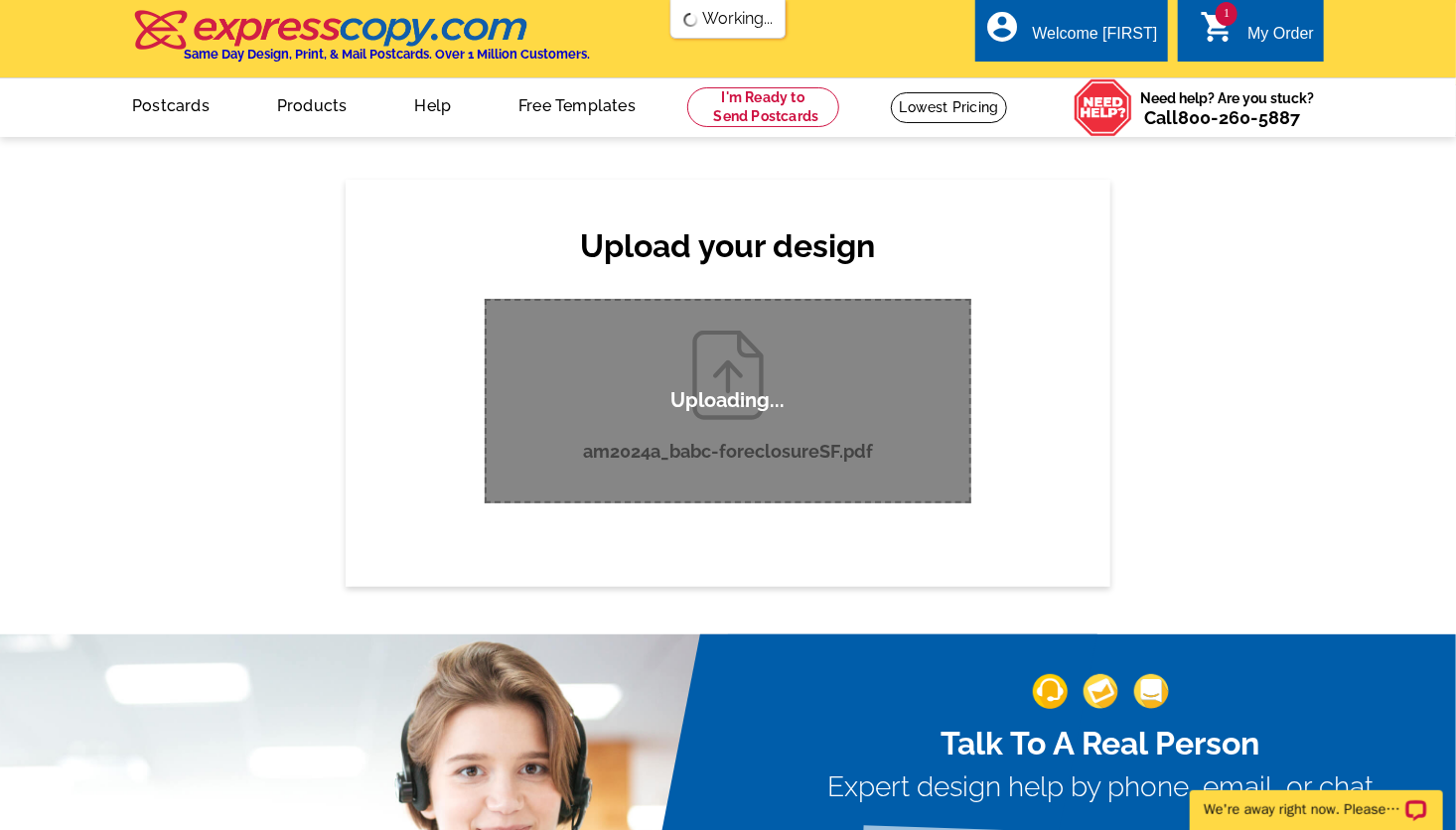 type 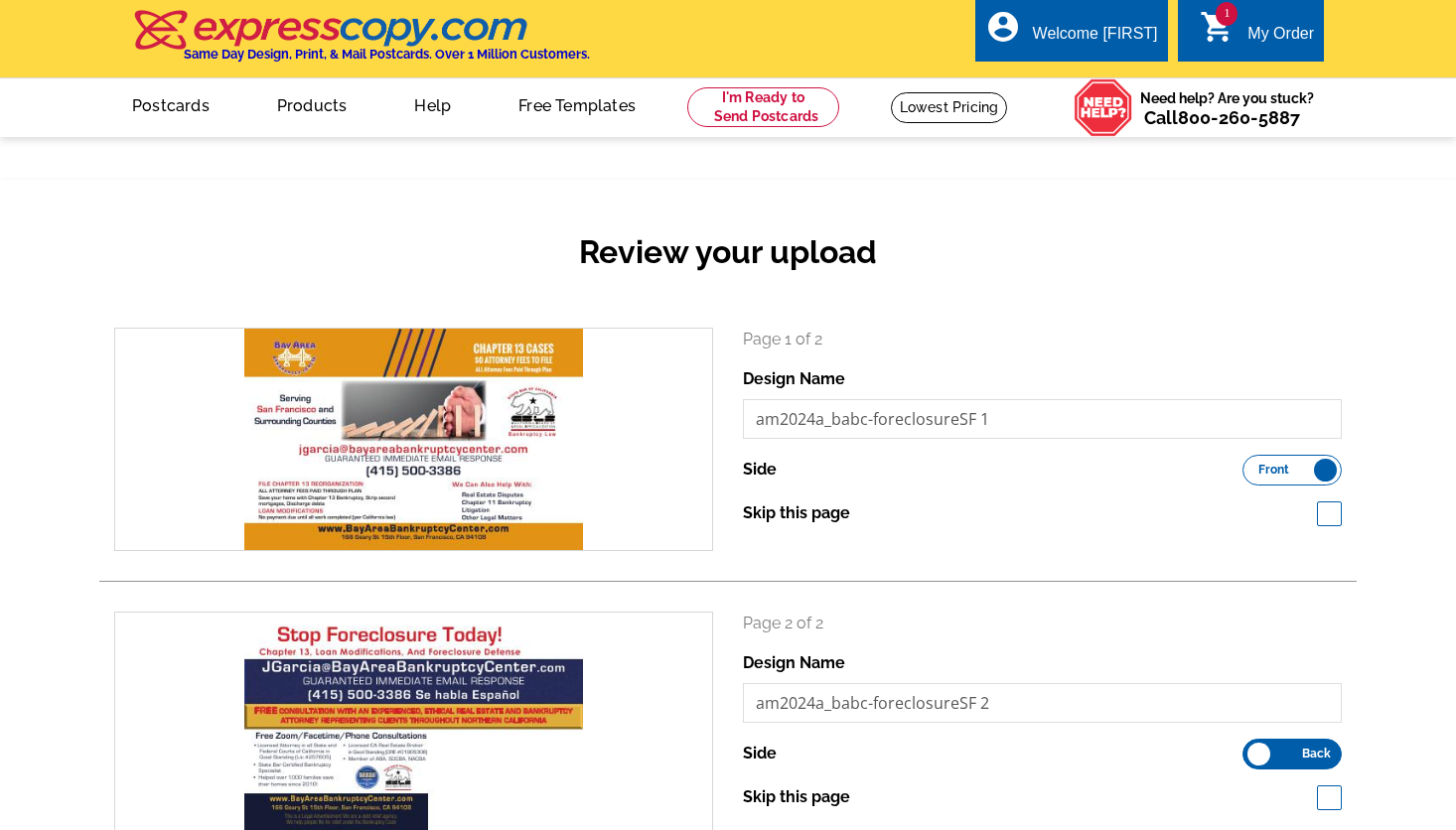 scroll, scrollTop: 0, scrollLeft: 0, axis: both 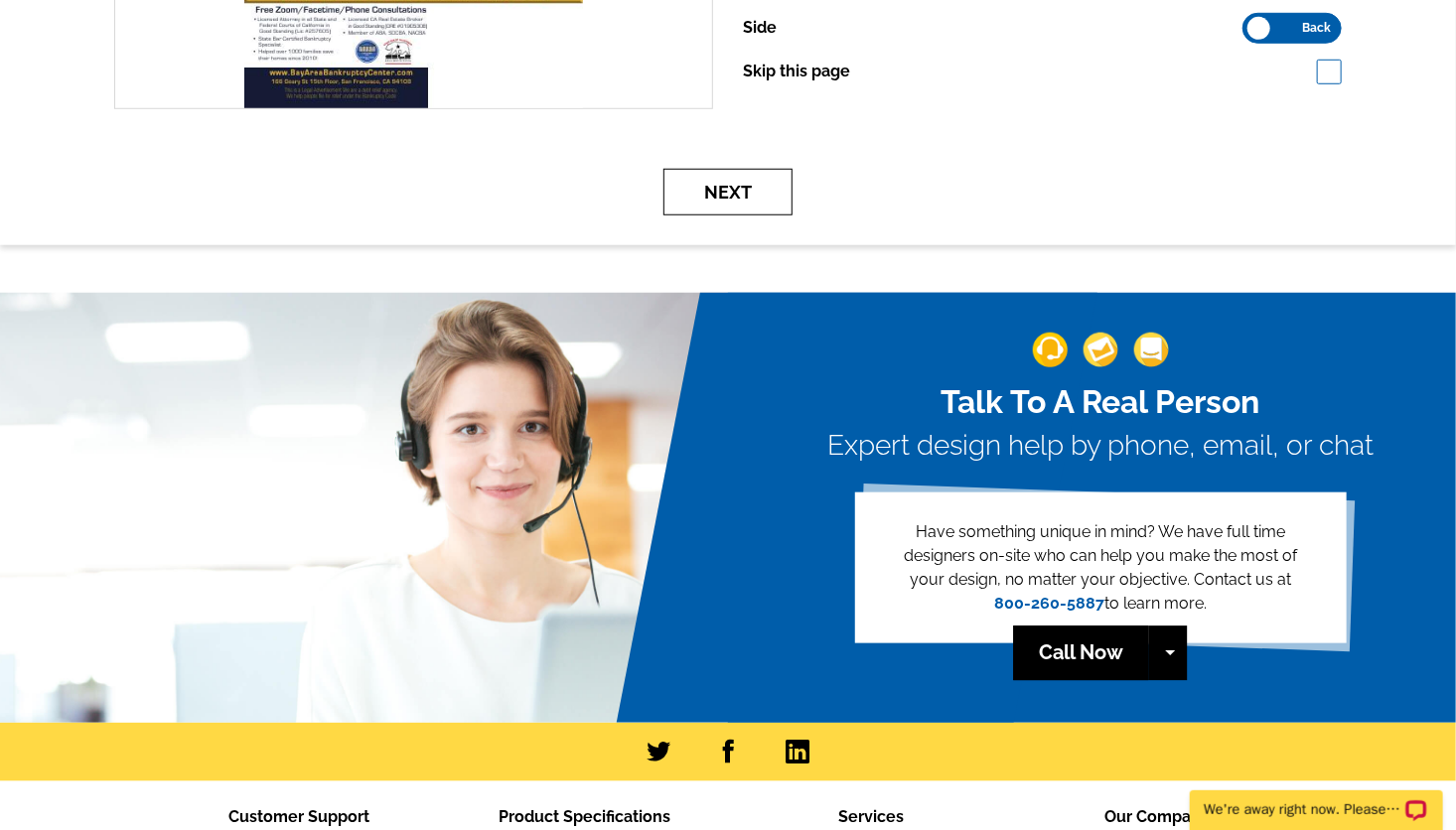 click on "Next" at bounding box center [728, 192] 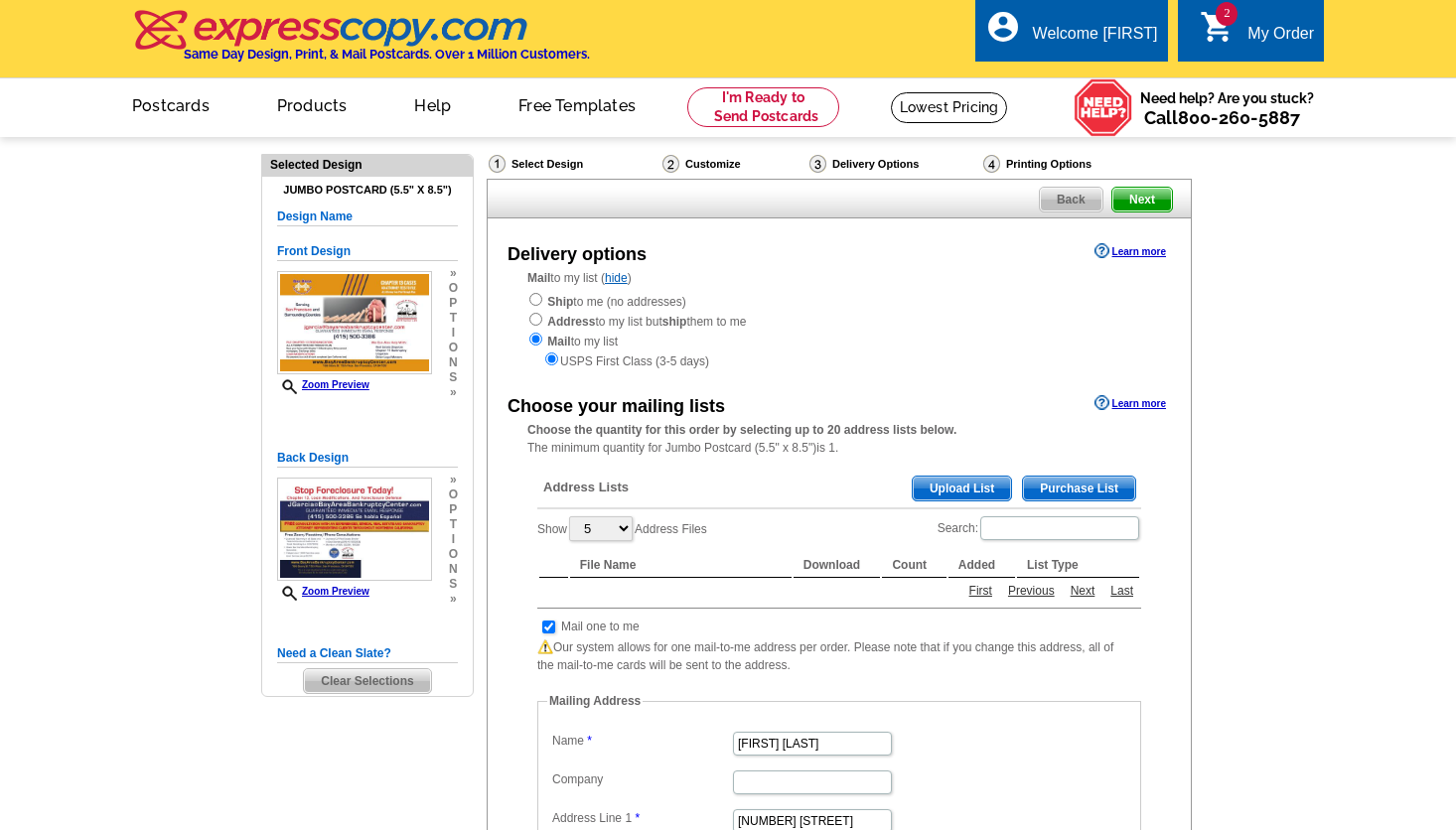 scroll, scrollTop: 0, scrollLeft: 0, axis: both 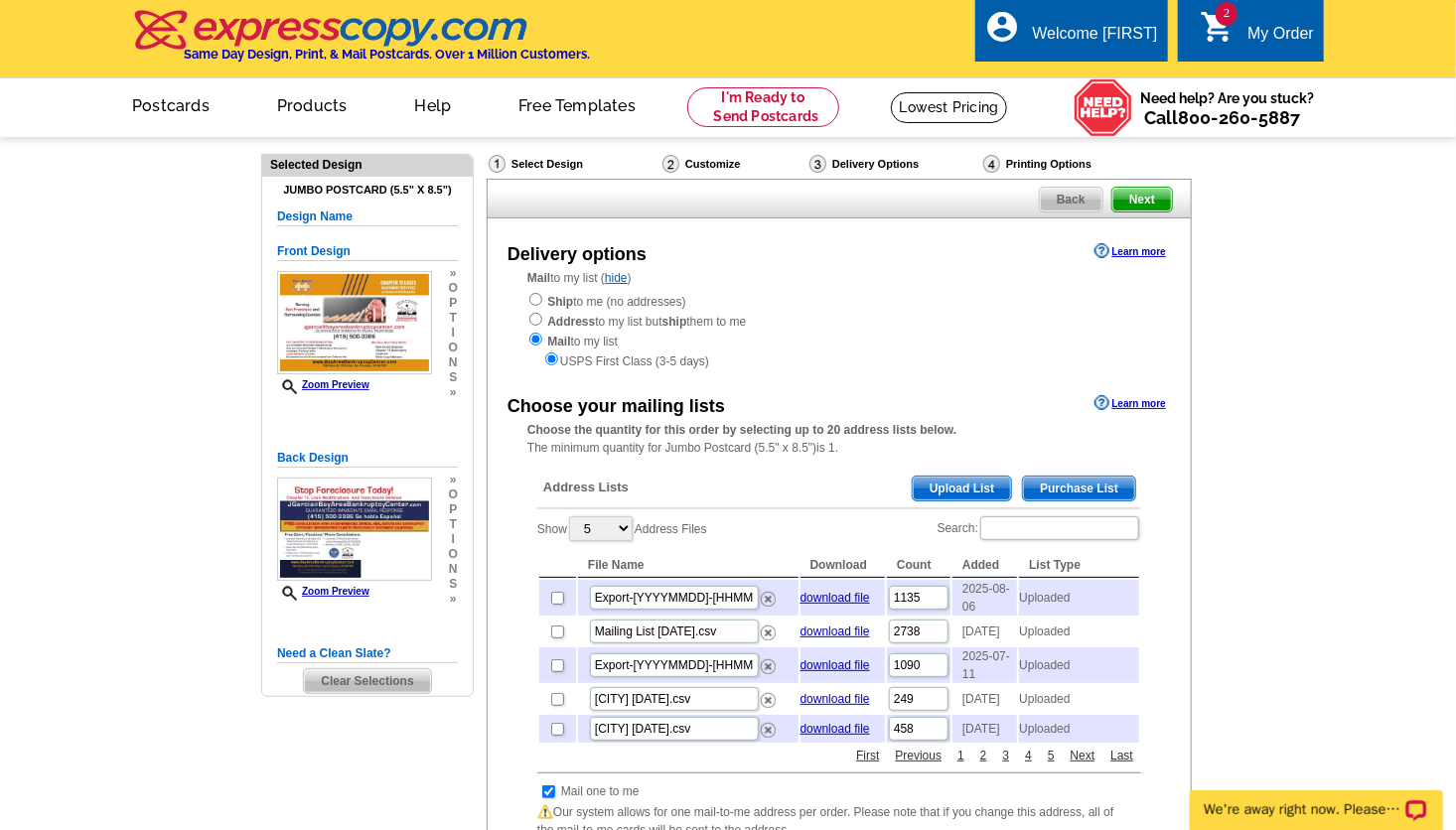 click on "Upload List" at bounding box center [961, 488] 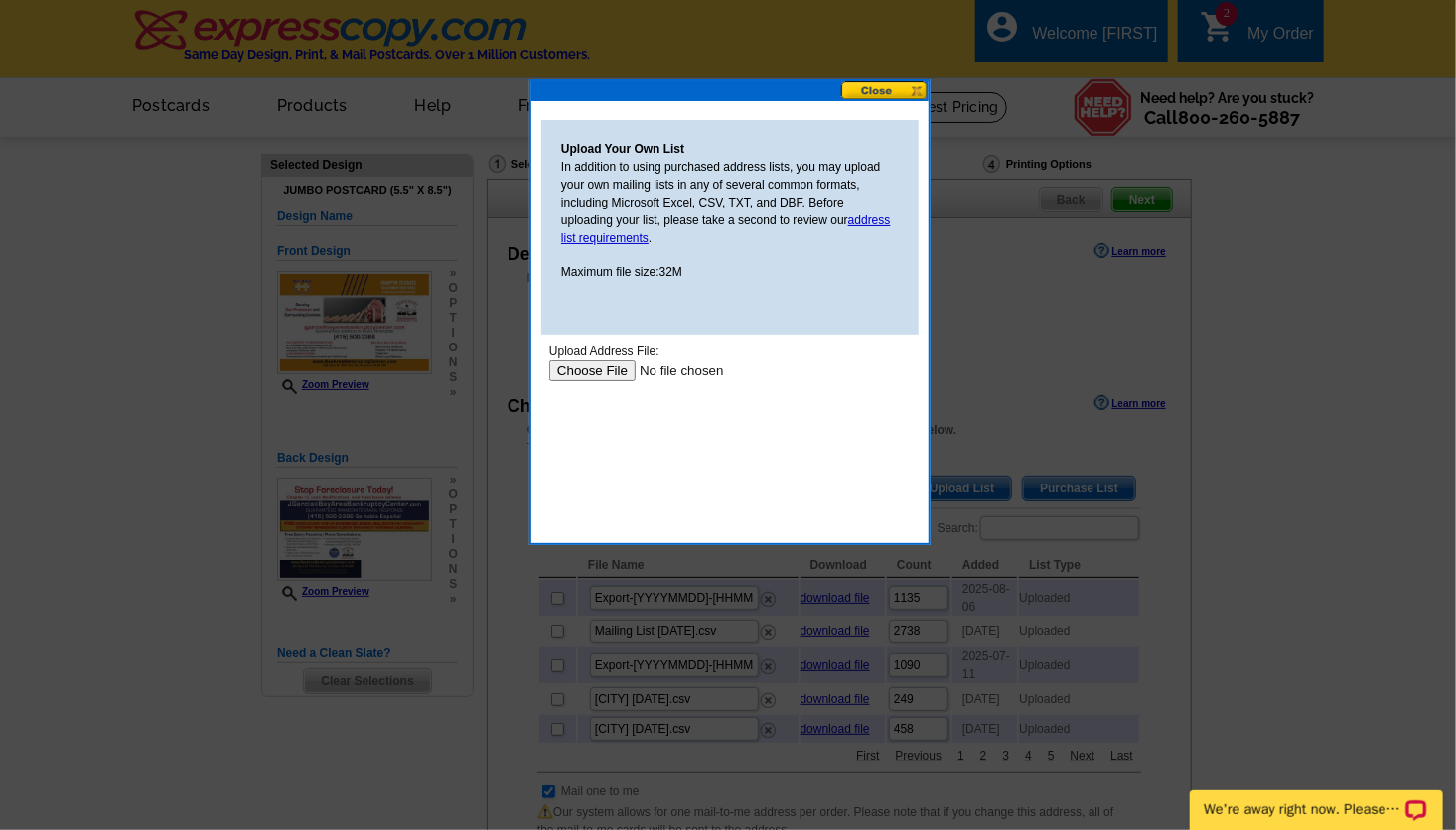 scroll, scrollTop: 0, scrollLeft: 0, axis: both 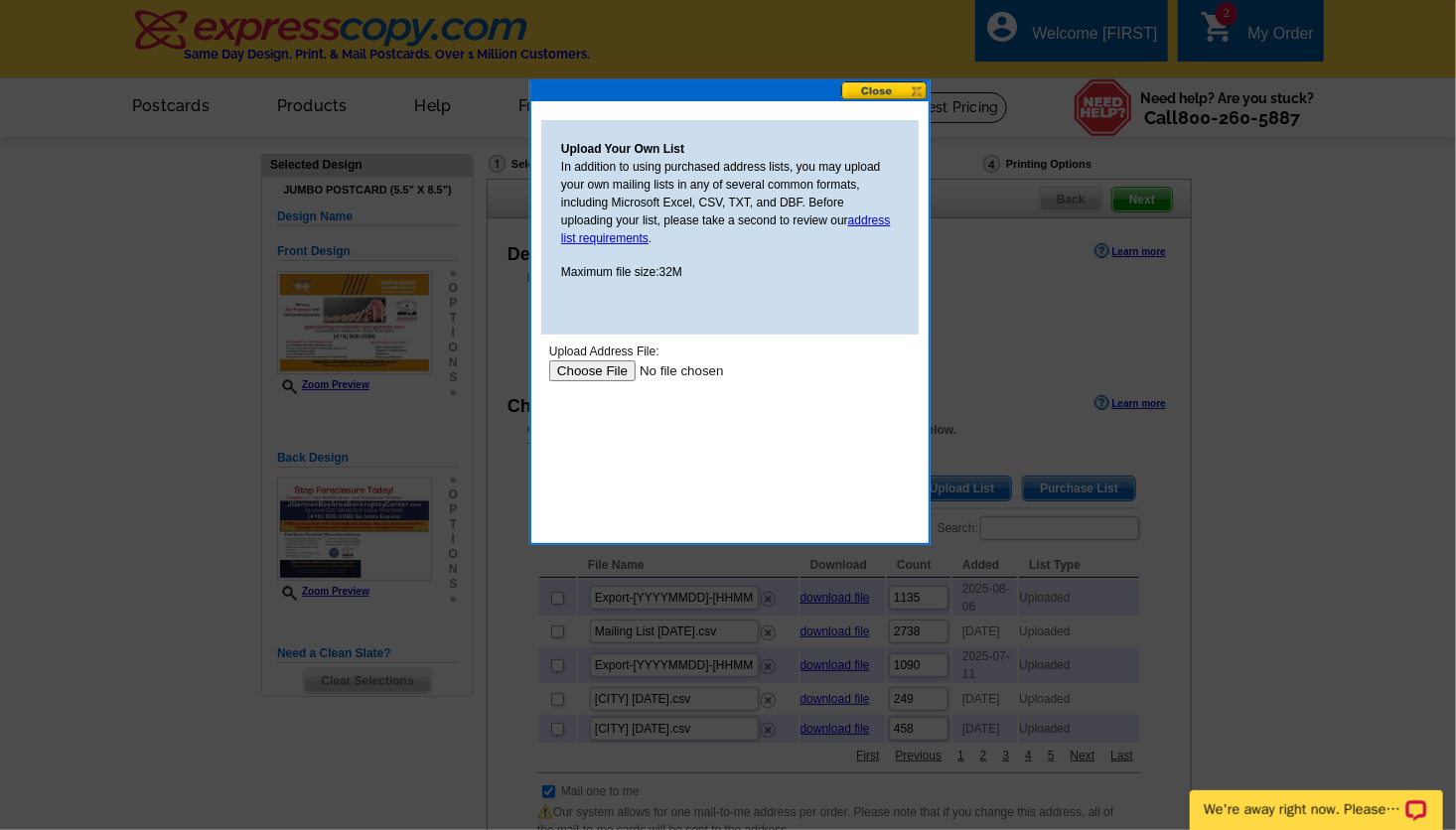 click on "Upload Address File:
Upload" at bounding box center (729, 431) 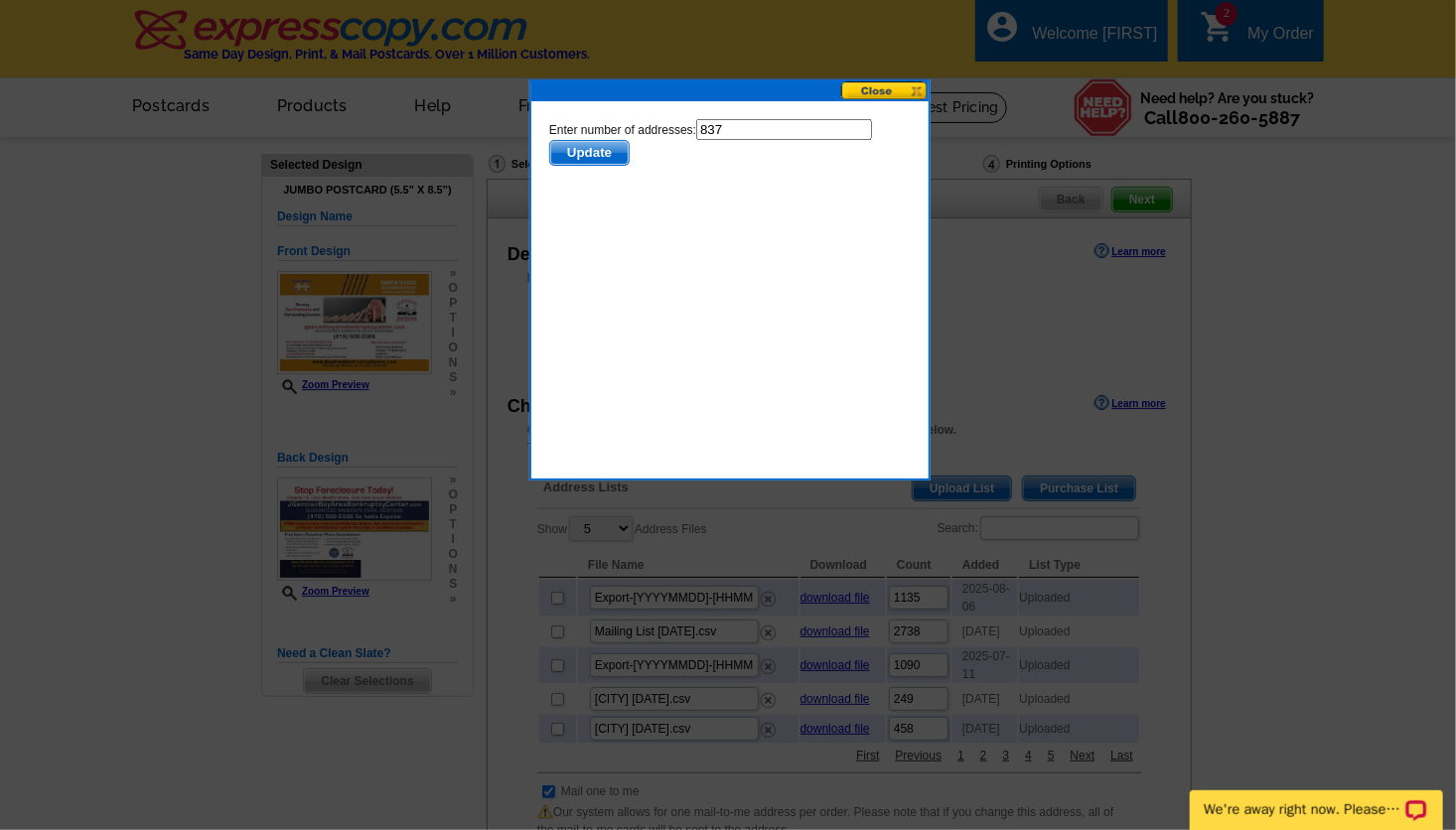 scroll, scrollTop: 0, scrollLeft: 0, axis: both 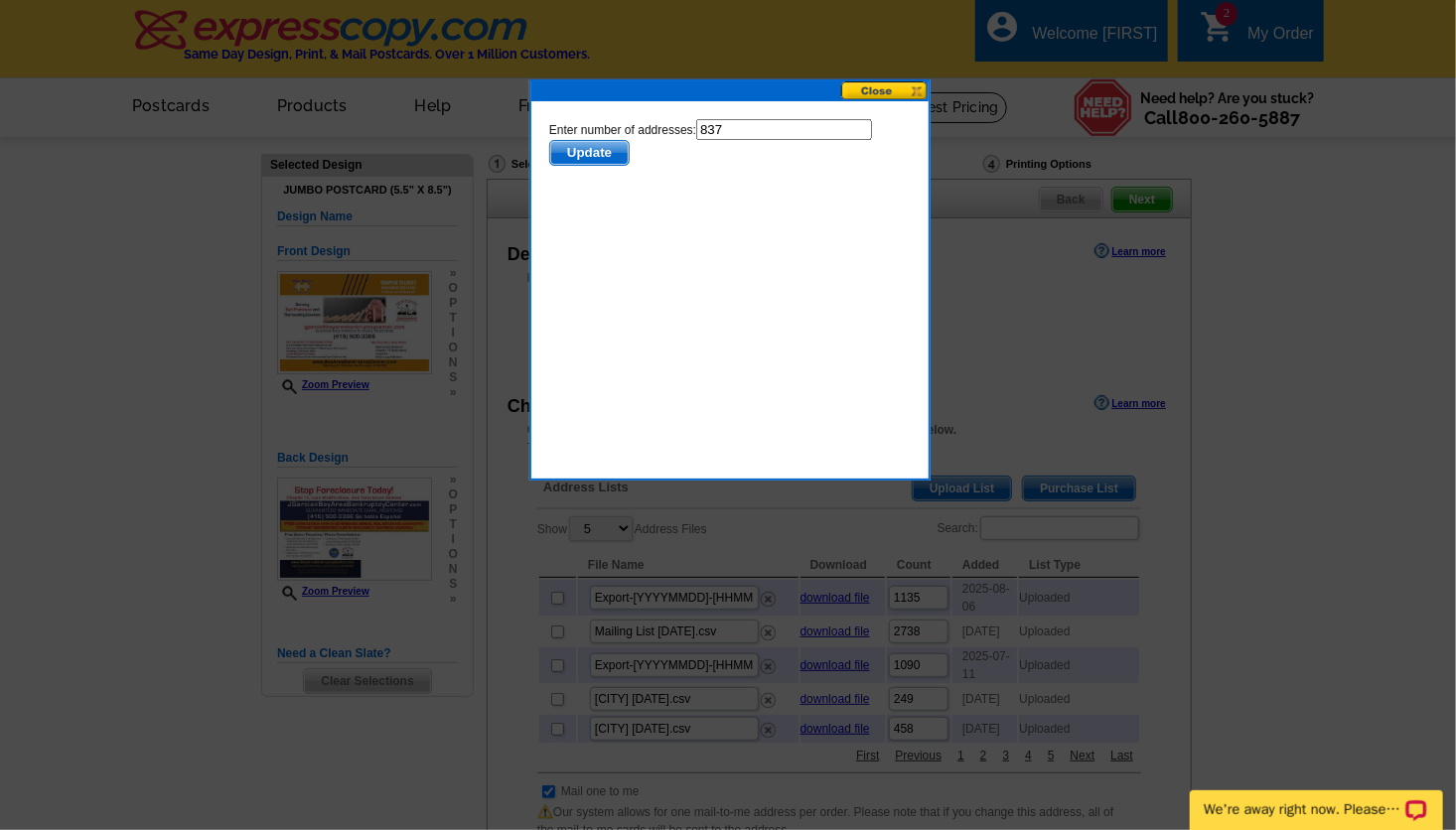 click on "Update" at bounding box center [588, 152] 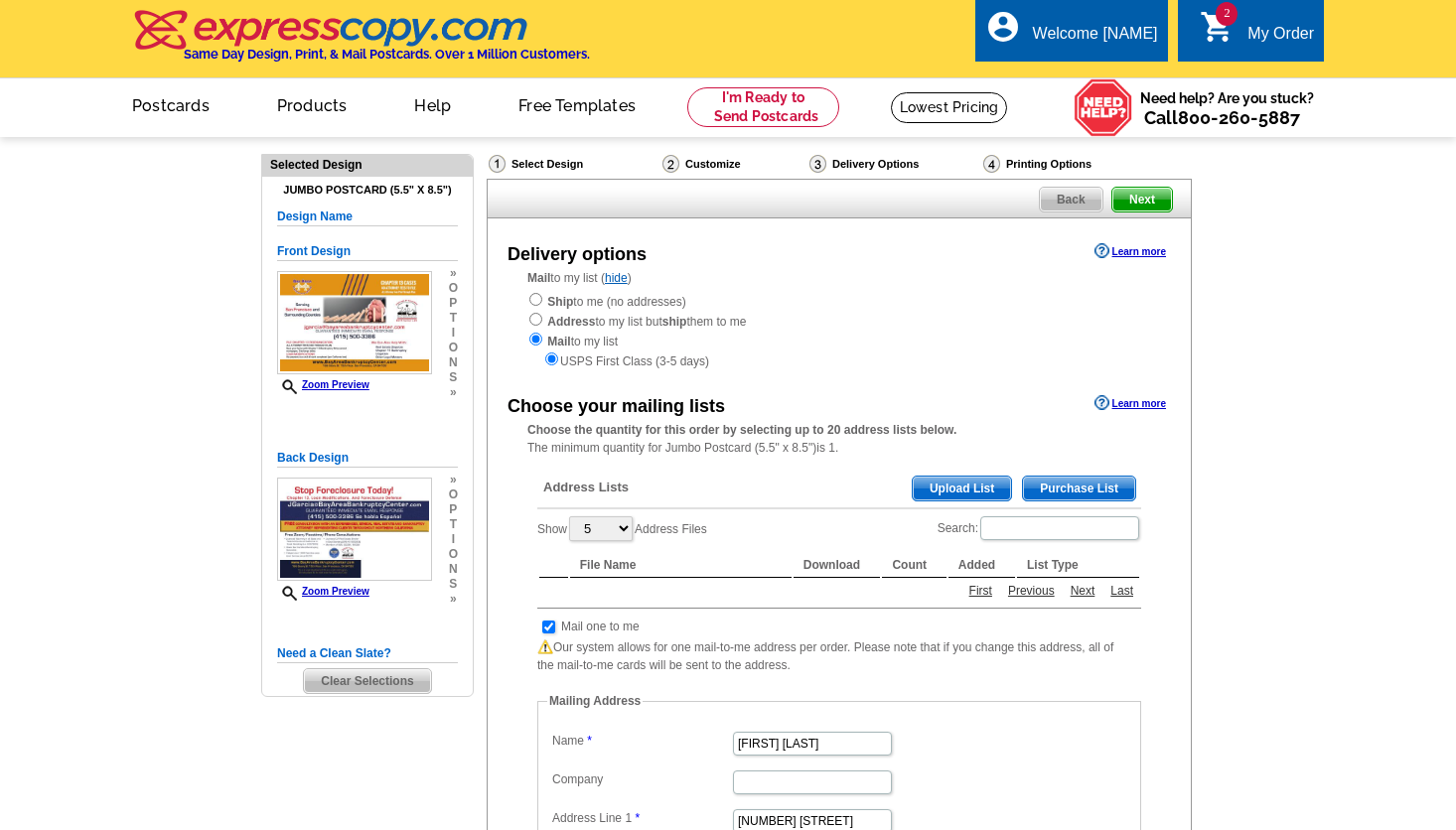 scroll, scrollTop: 0, scrollLeft: 0, axis: both 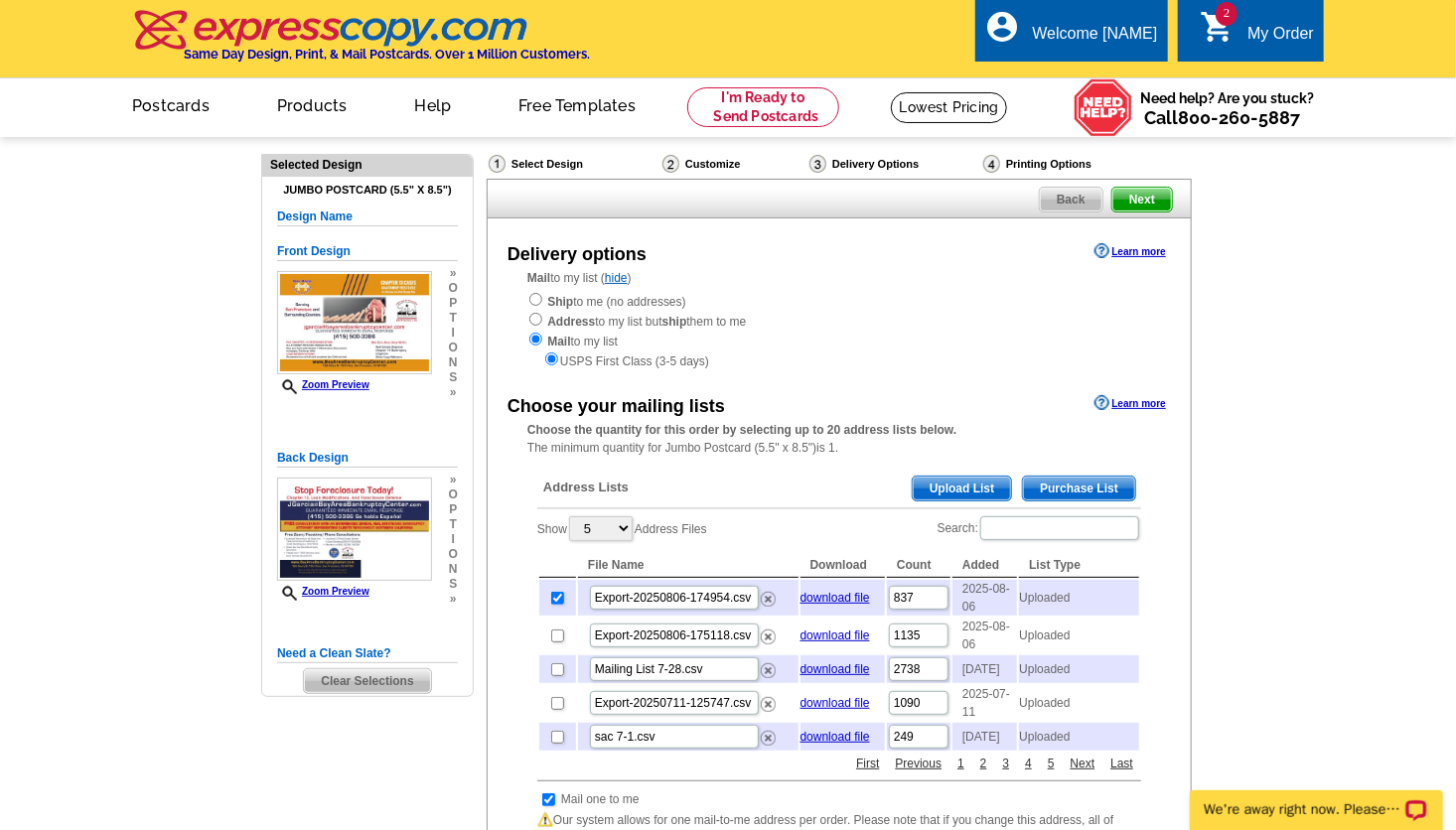click on "Next" at bounding box center (1142, 200) 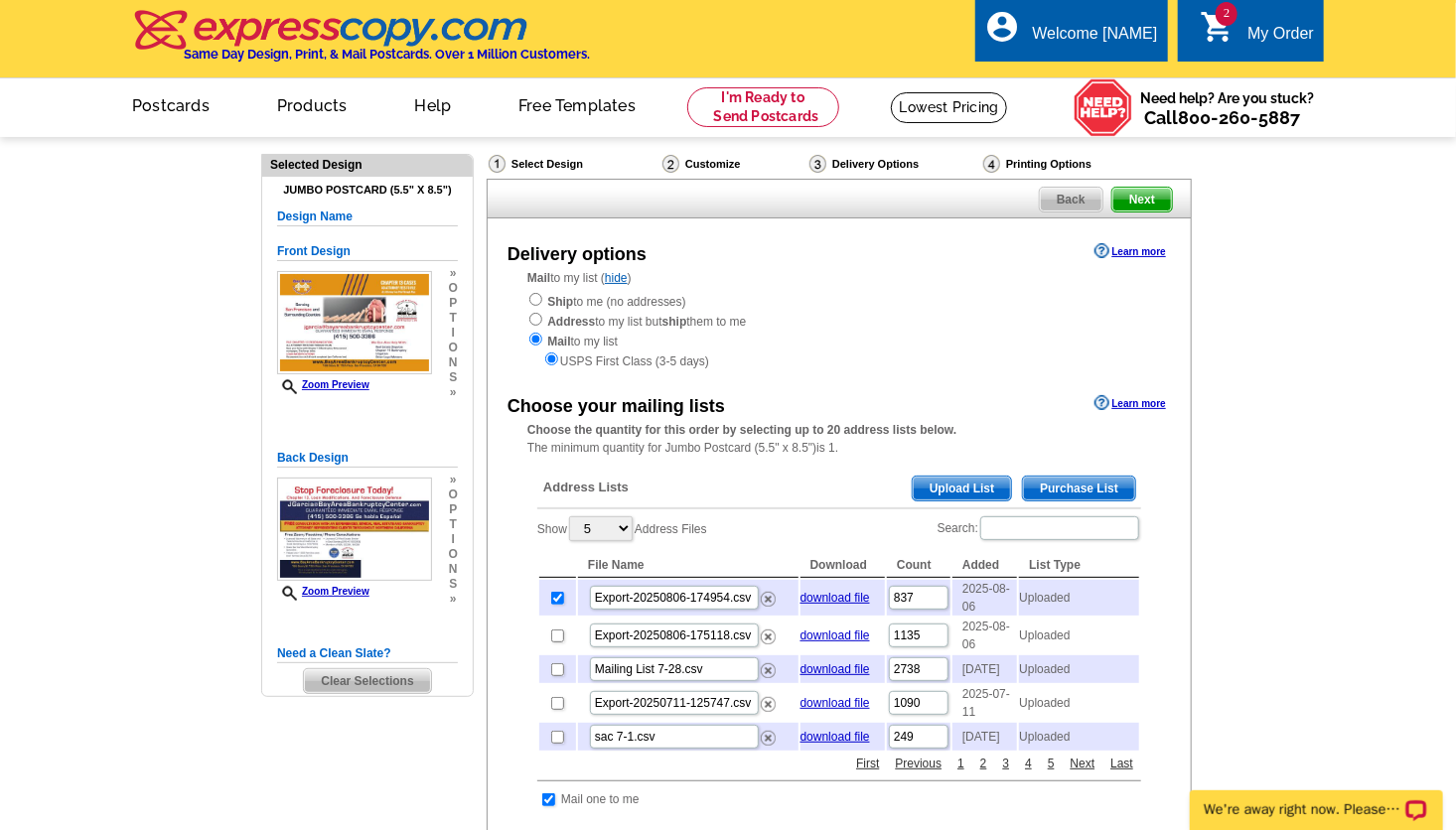 scroll, scrollTop: 0, scrollLeft: 0, axis: both 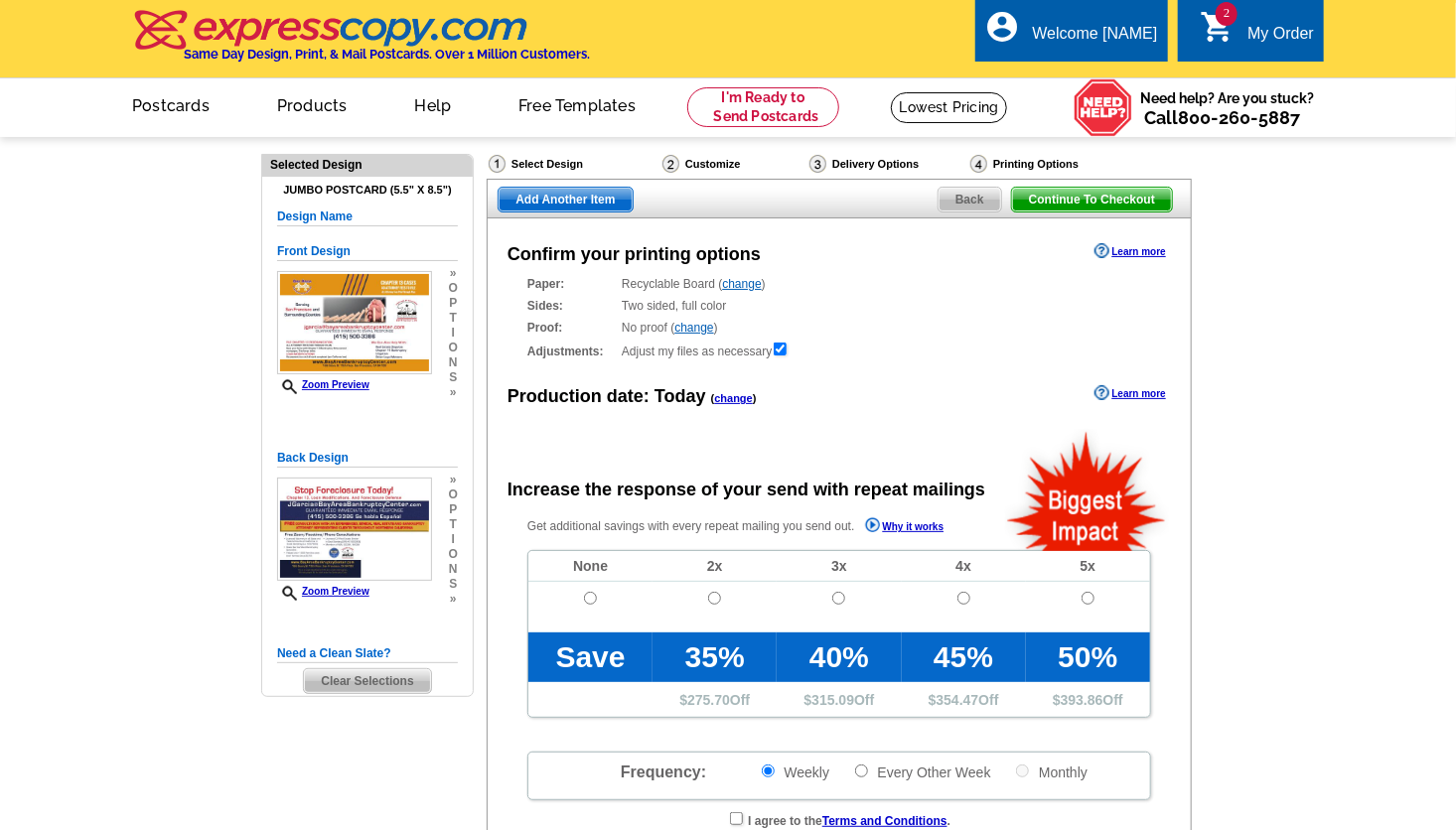 radio on "false" 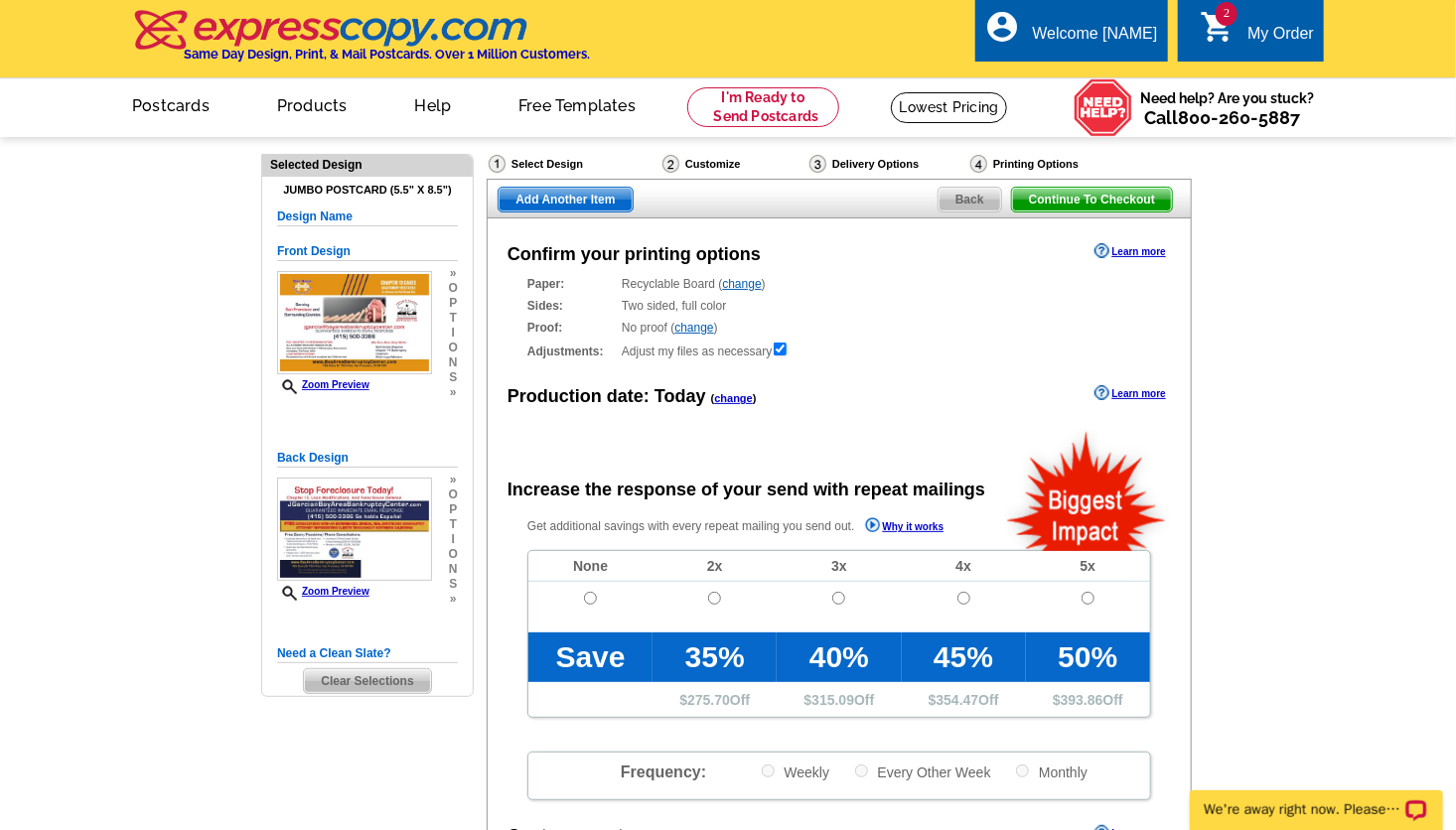 scroll, scrollTop: 0, scrollLeft: 0, axis: both 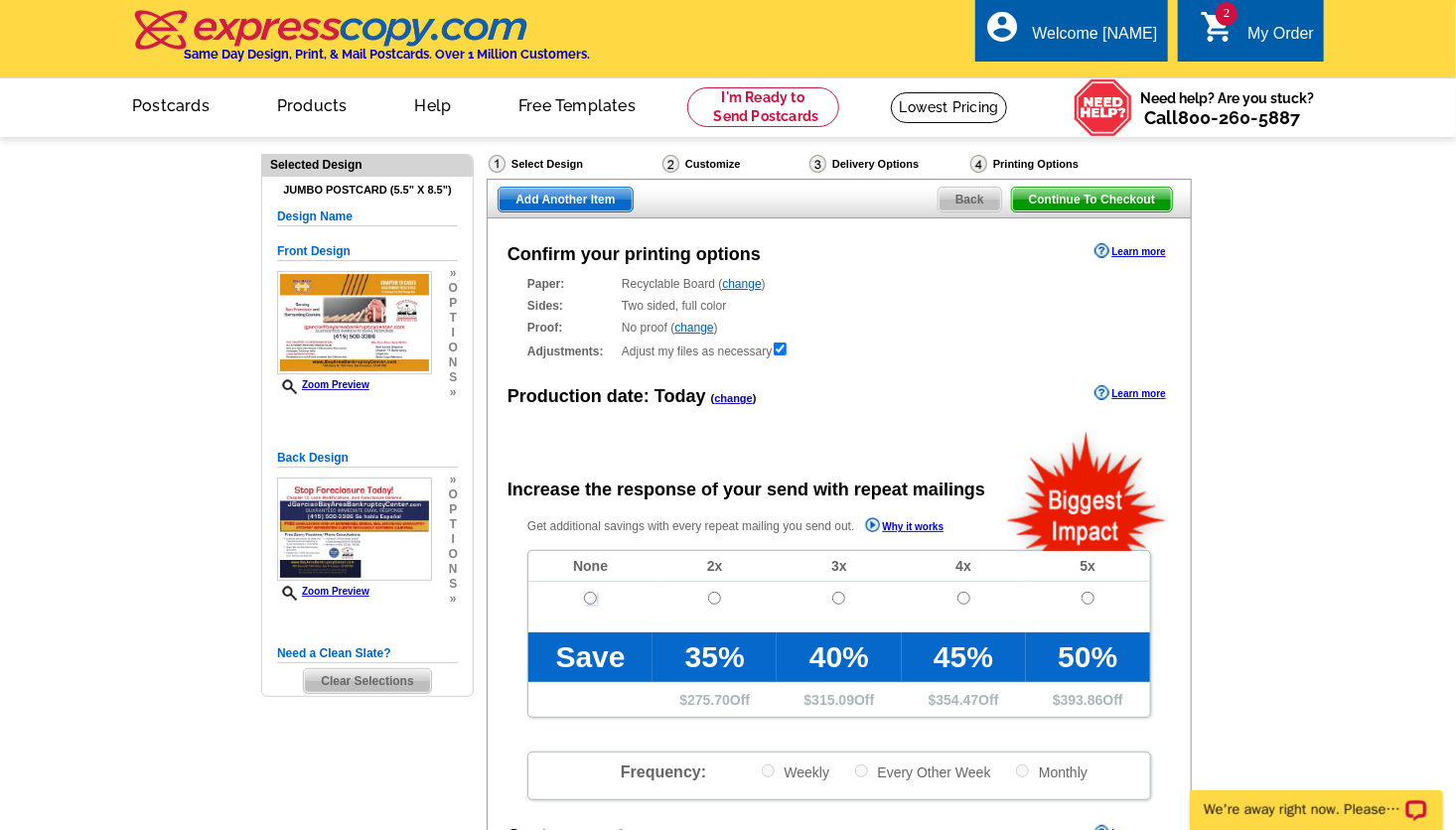click at bounding box center (590, 598) 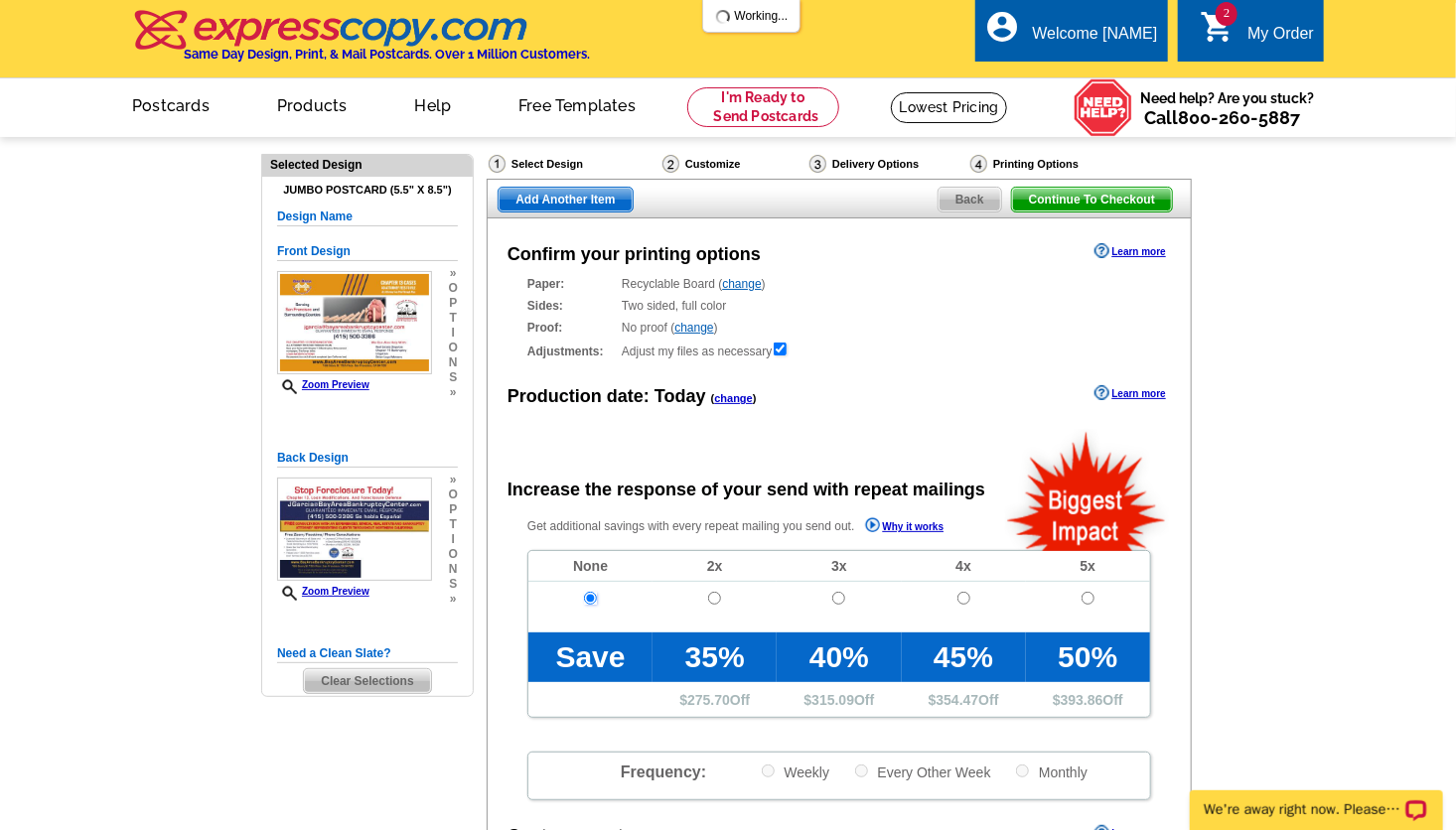 scroll, scrollTop: 726, scrollLeft: 0, axis: vertical 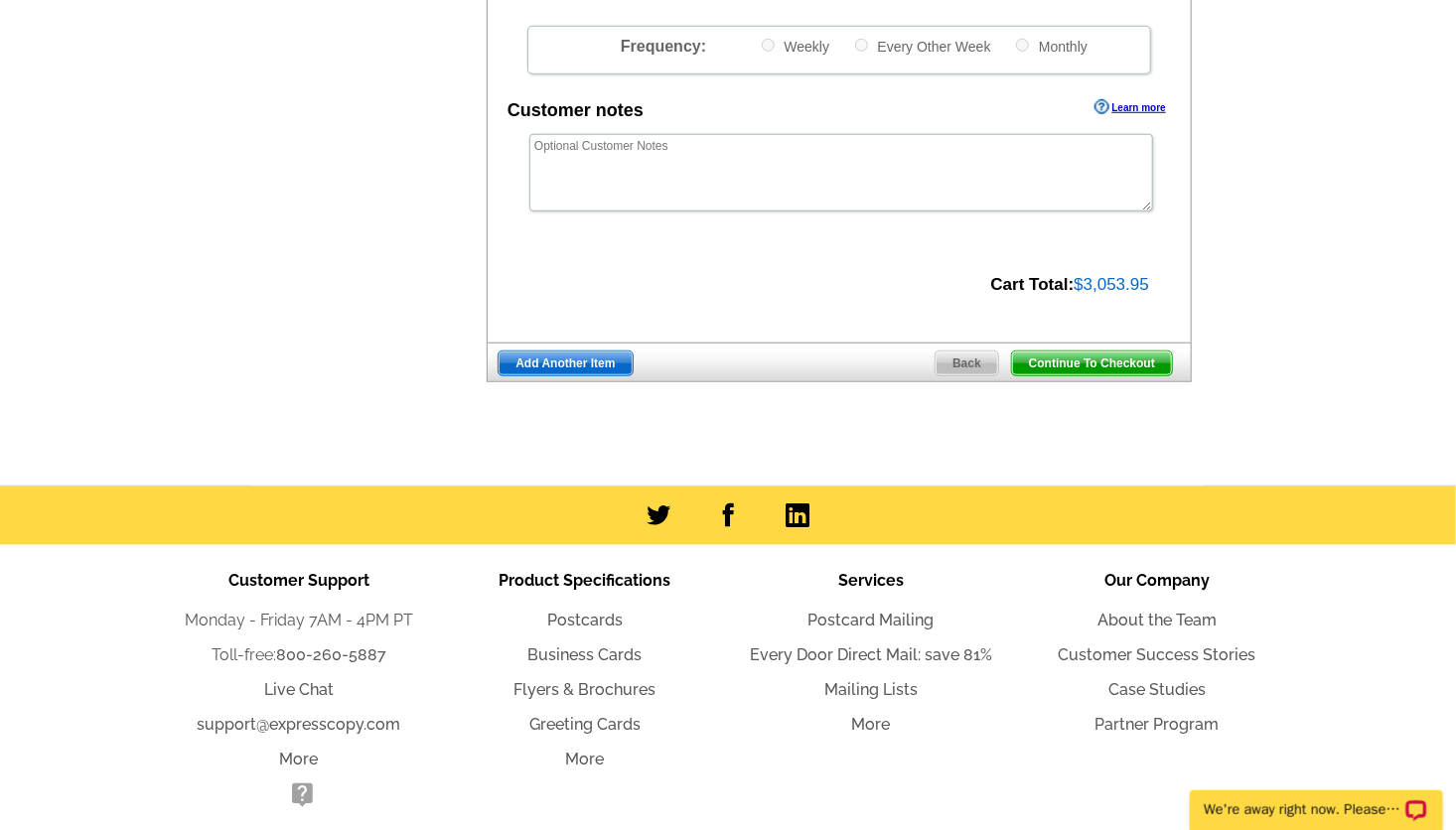 click on "Continue To Checkout" at bounding box center (1092, 363) 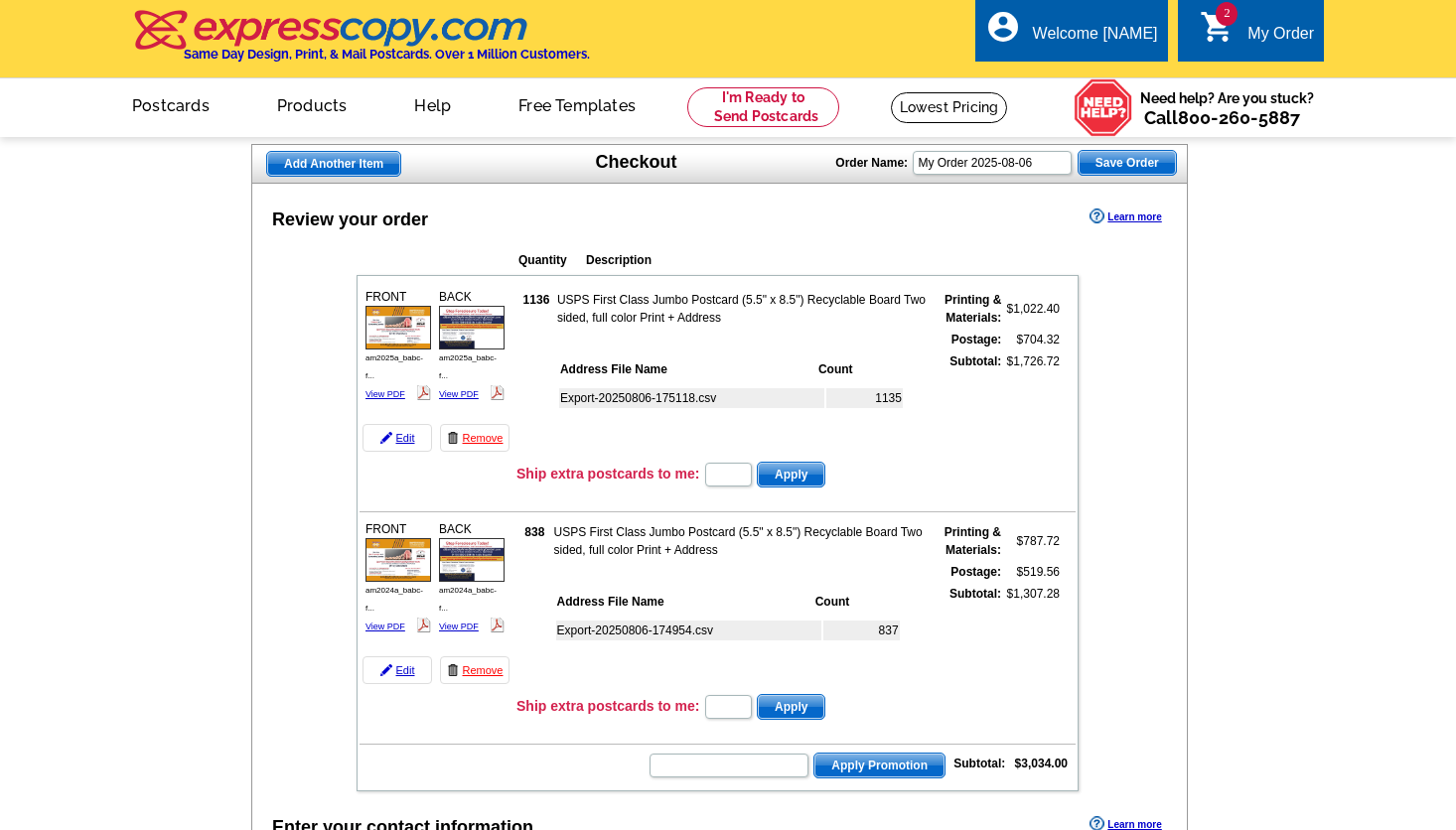 scroll, scrollTop: 0, scrollLeft: 0, axis: both 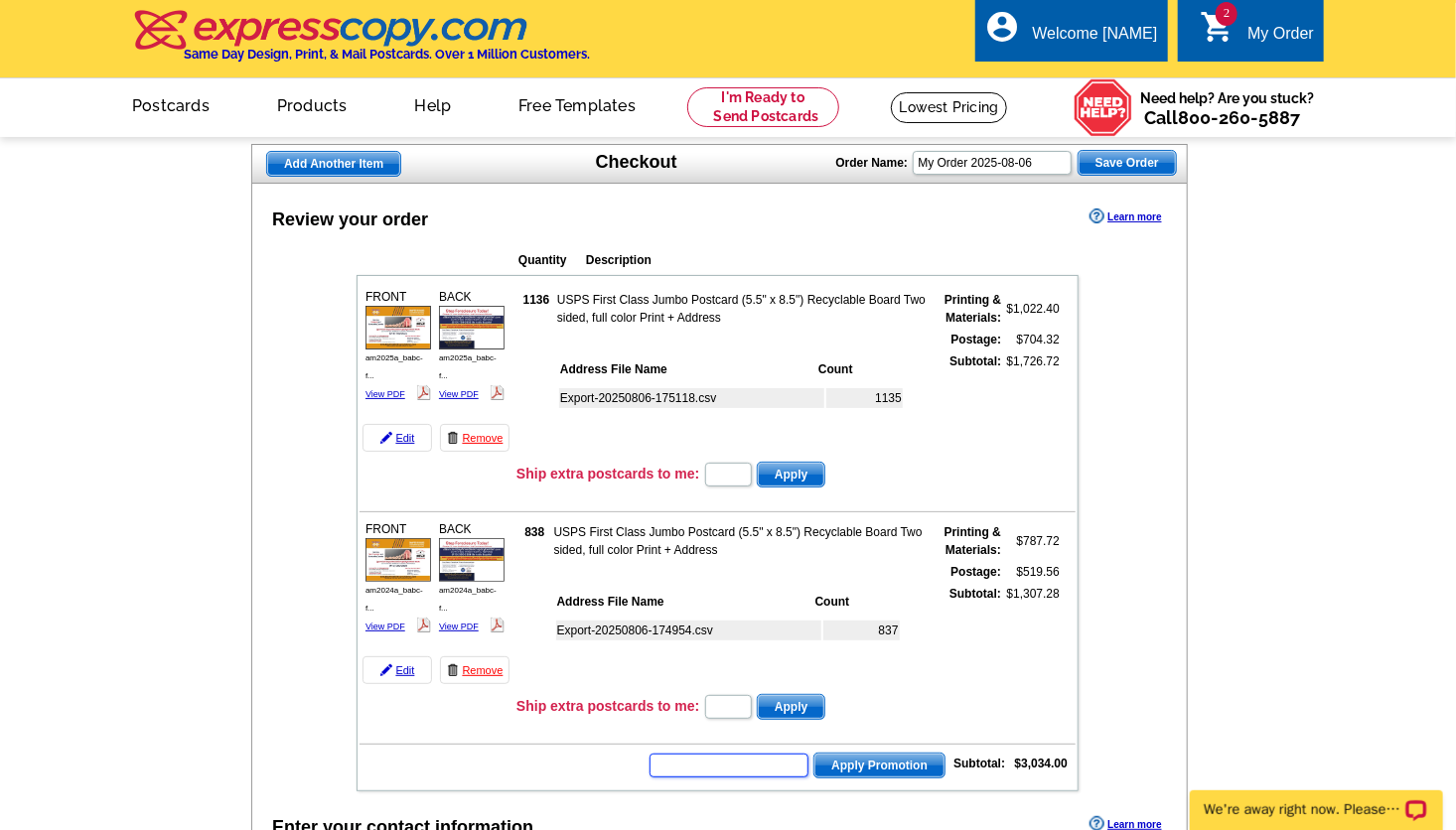click at bounding box center [729, 765] 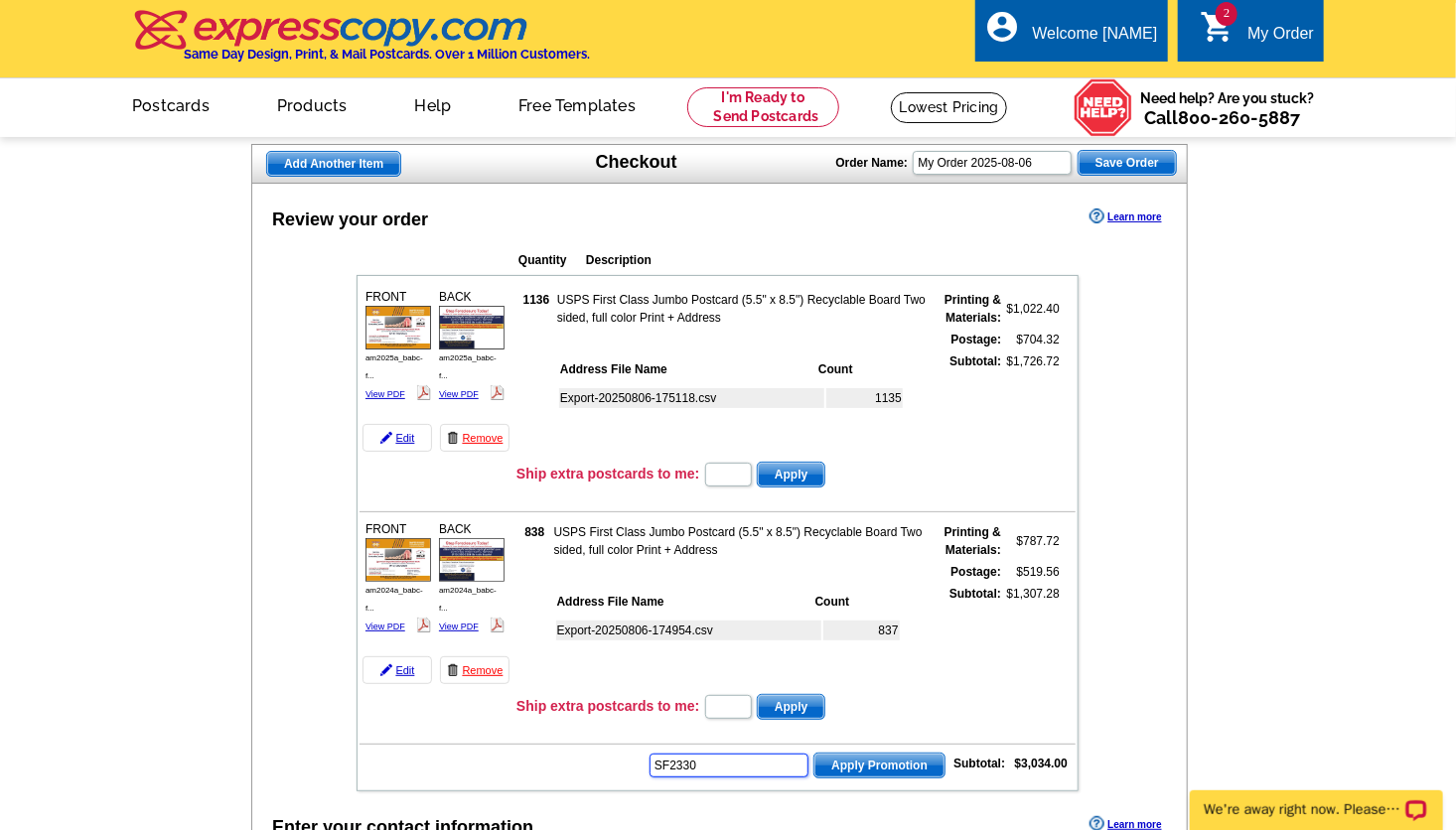 type on "SF2330" 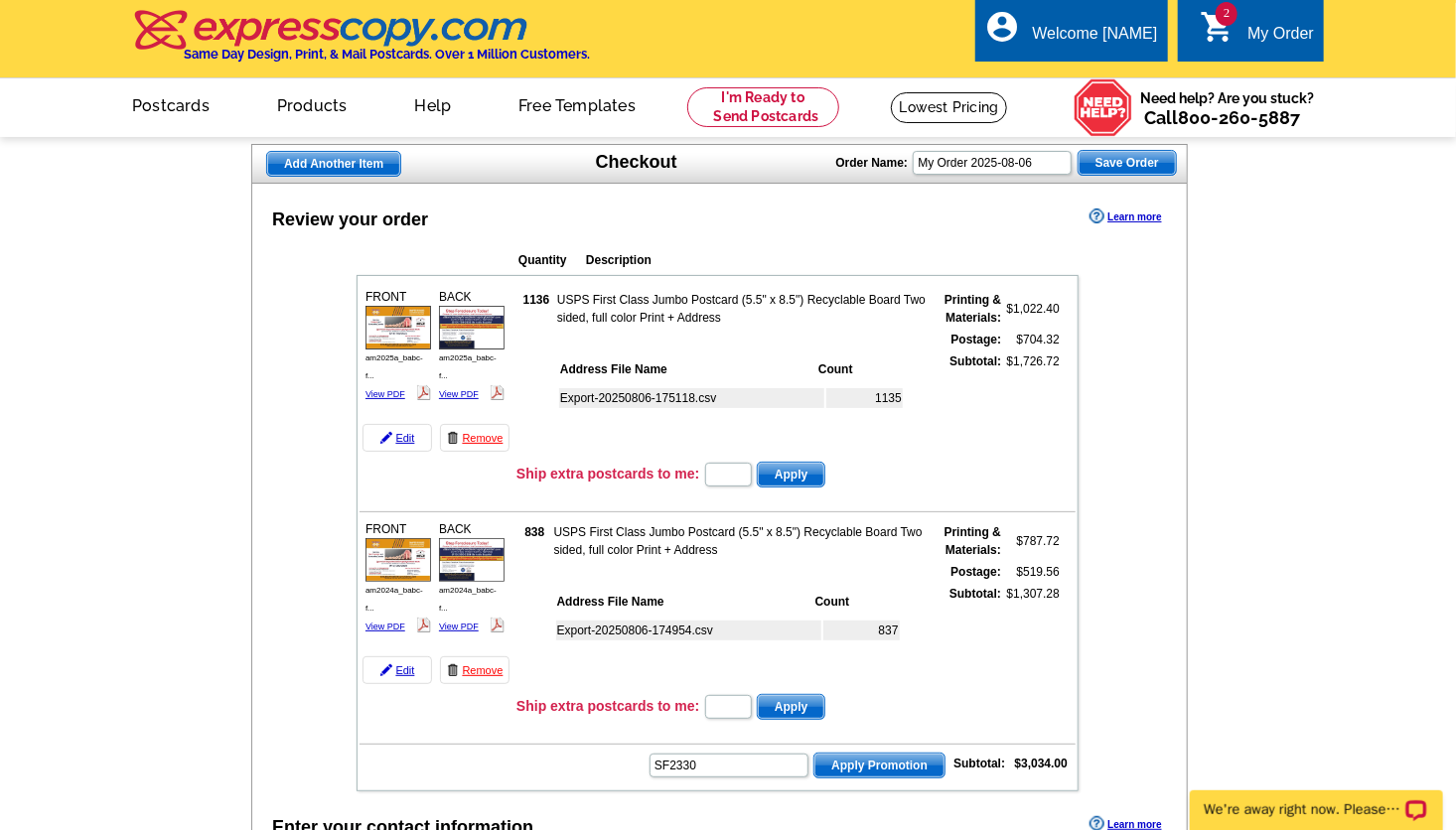click on "Apply Promotion" at bounding box center (879, 765) 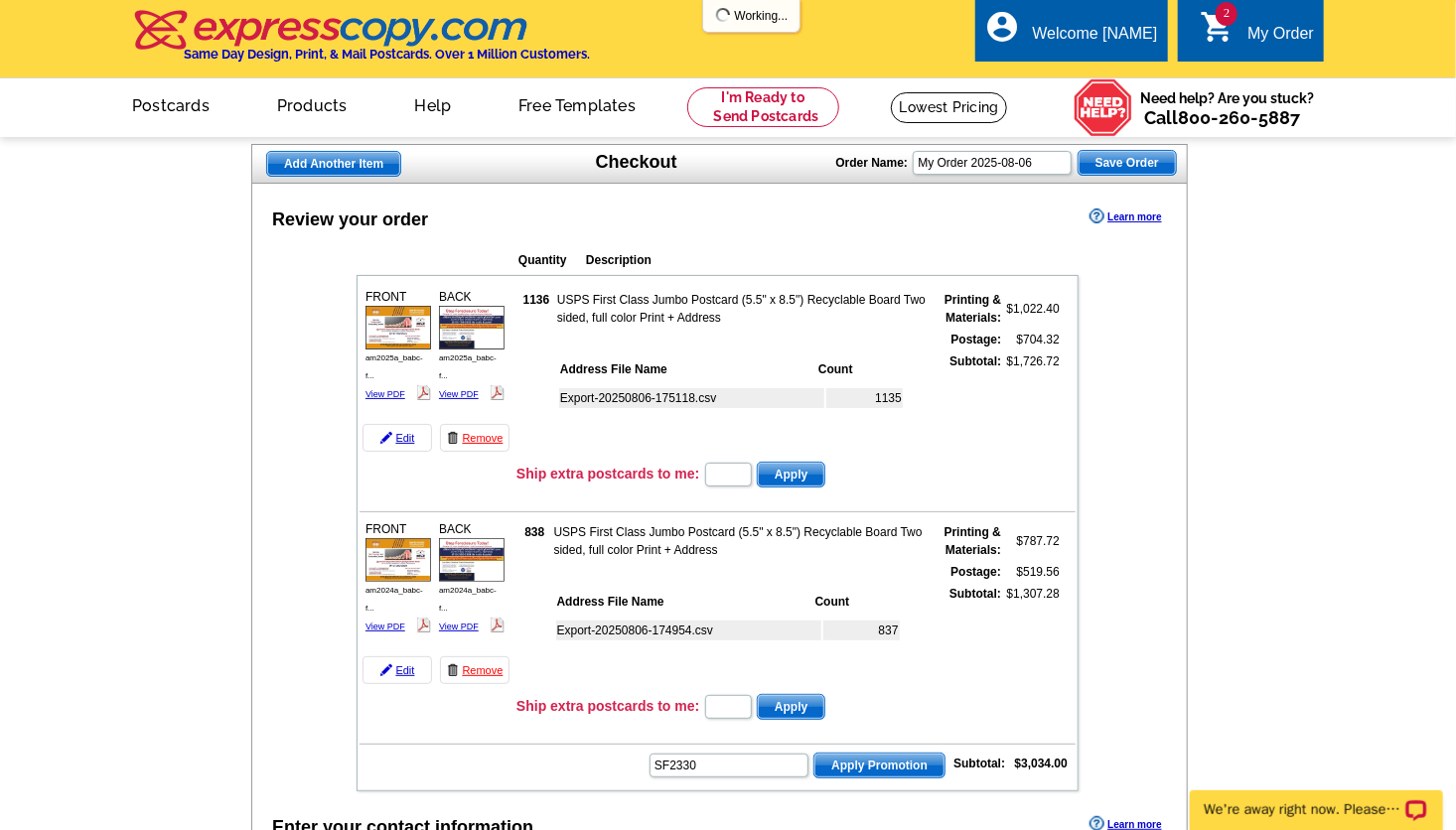 scroll, scrollTop: 0, scrollLeft: 0, axis: both 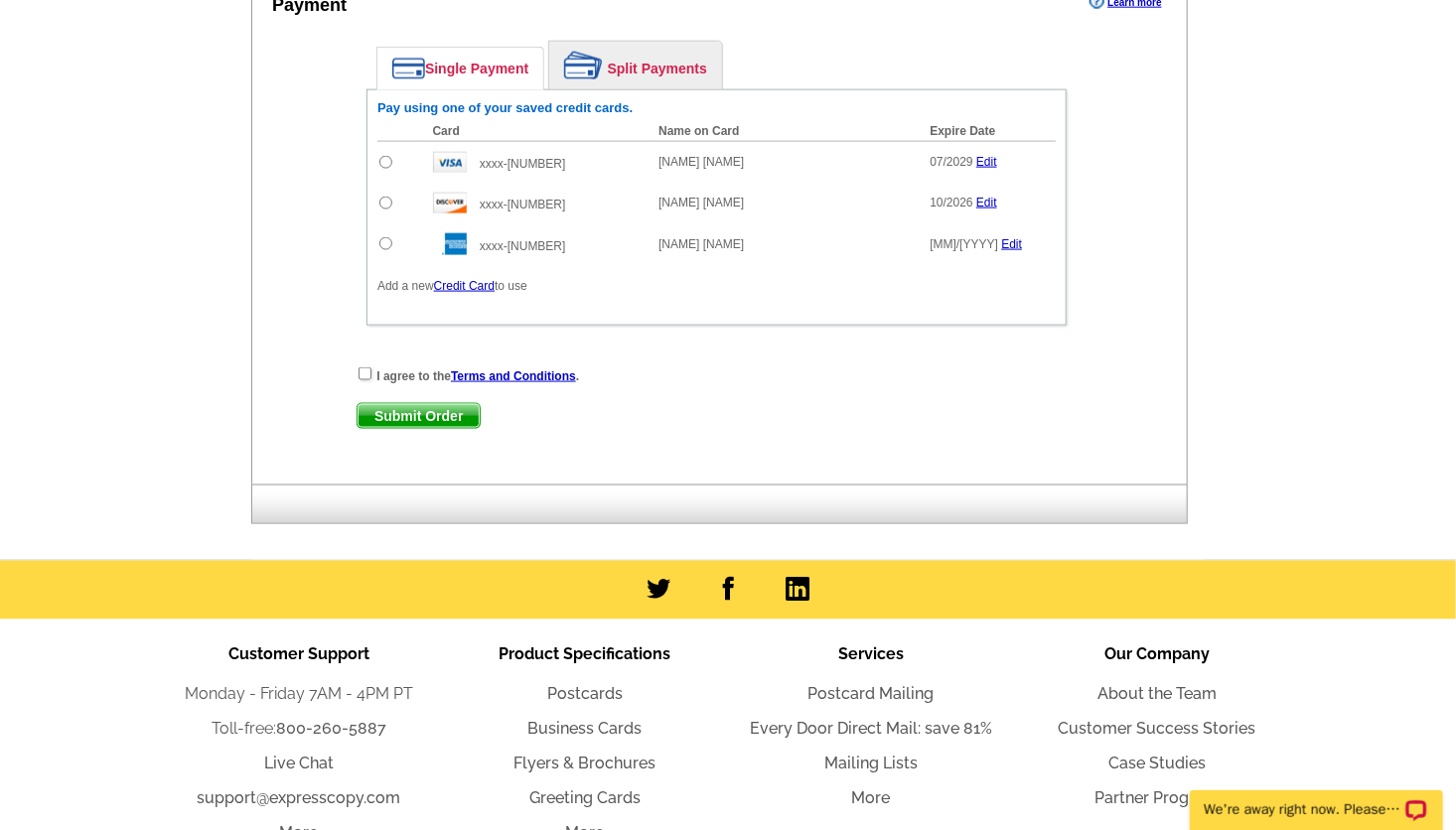 click at bounding box center [400, 162] 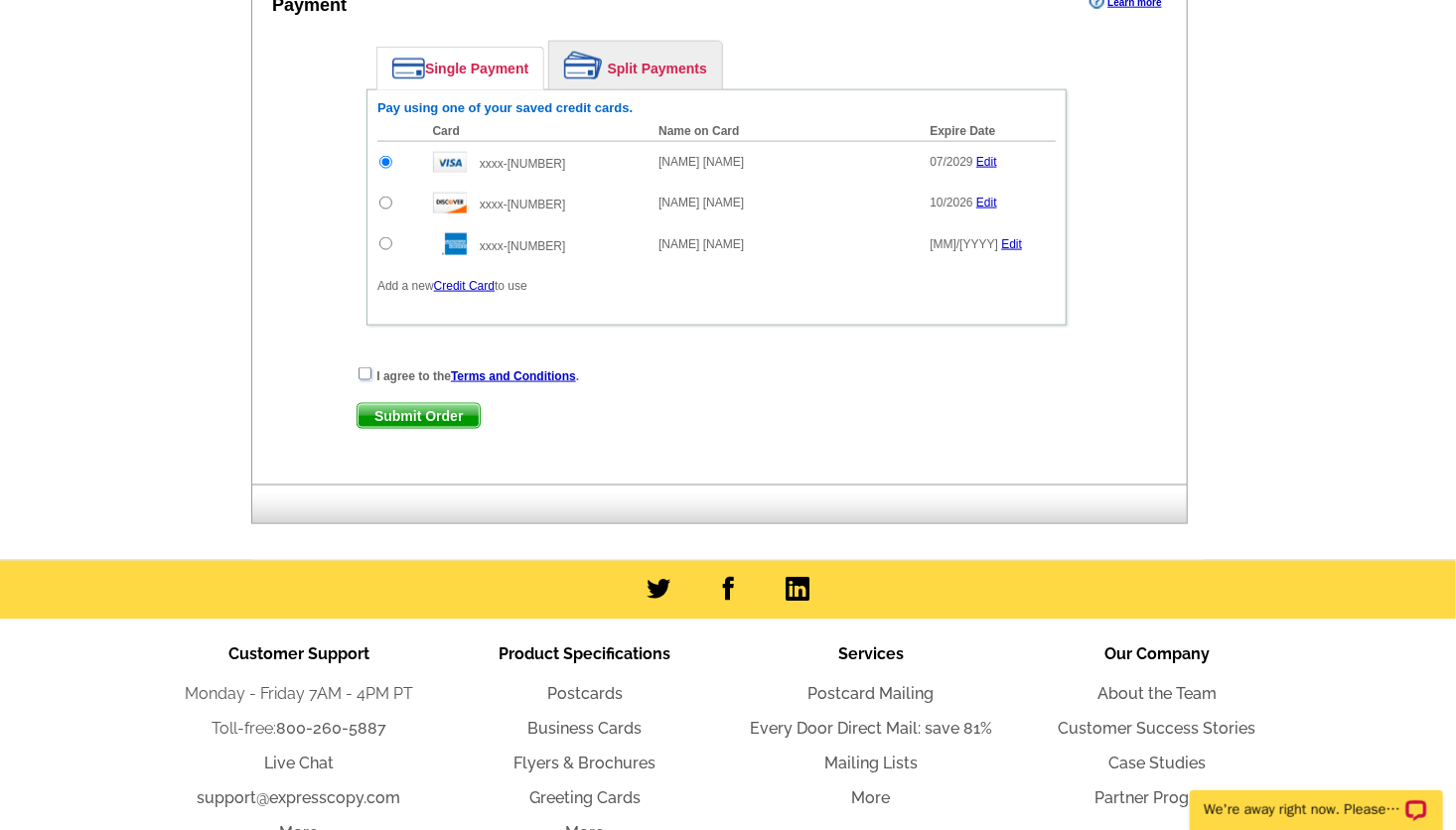 click at bounding box center (364, 373) 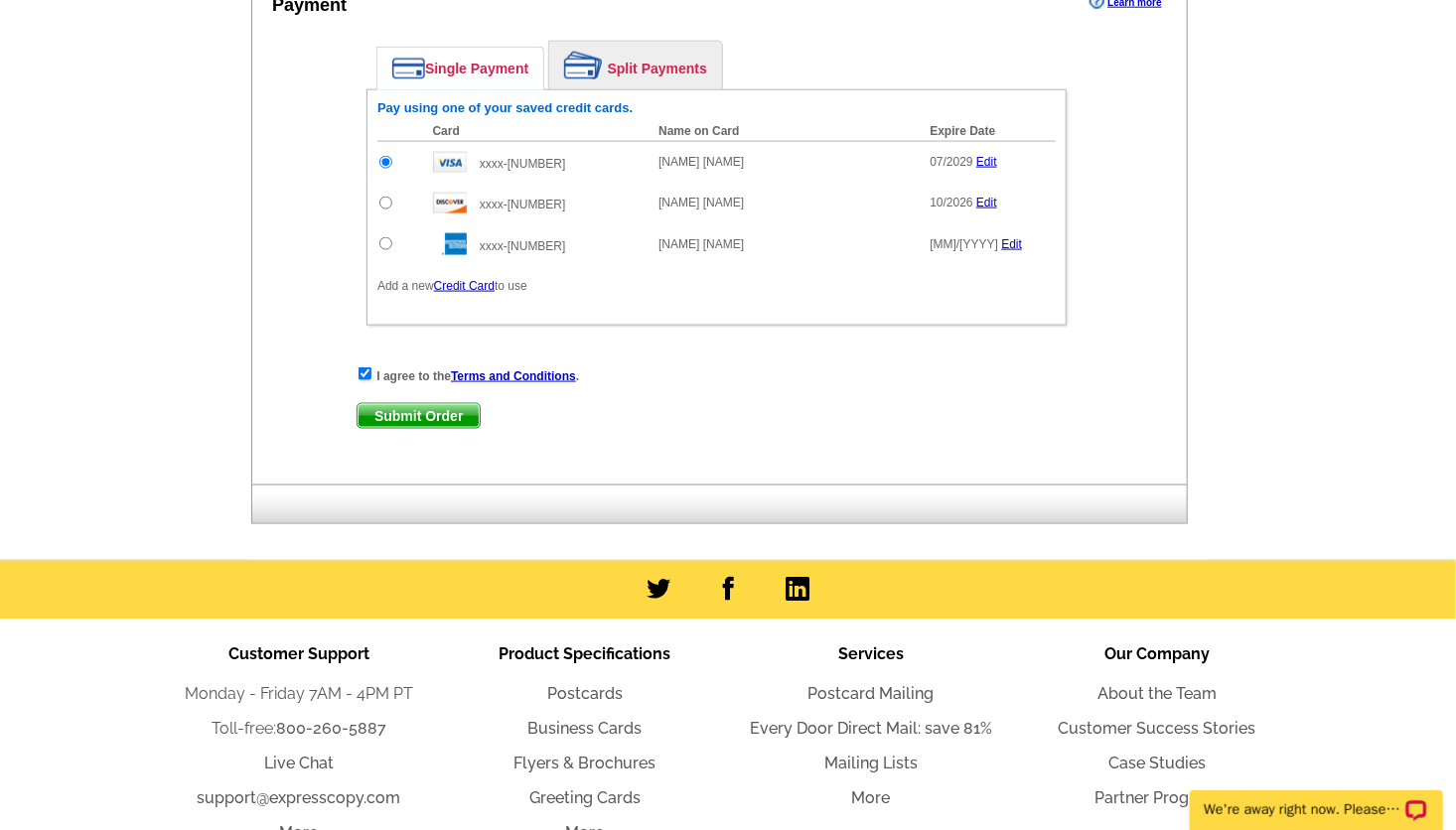 click on "Submit Order" at bounding box center [418, 416] 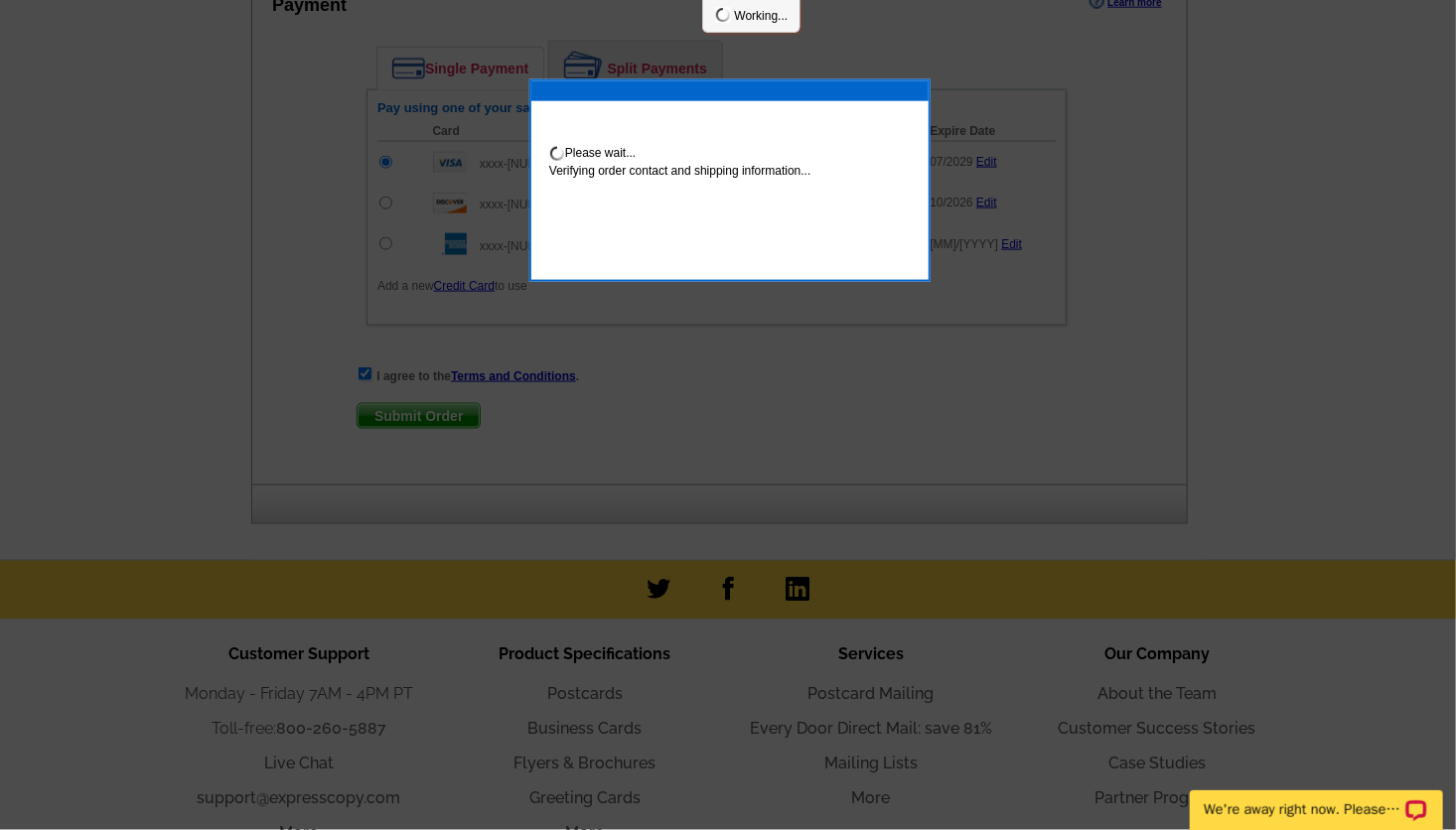 scroll, scrollTop: 1326, scrollLeft: 0, axis: vertical 